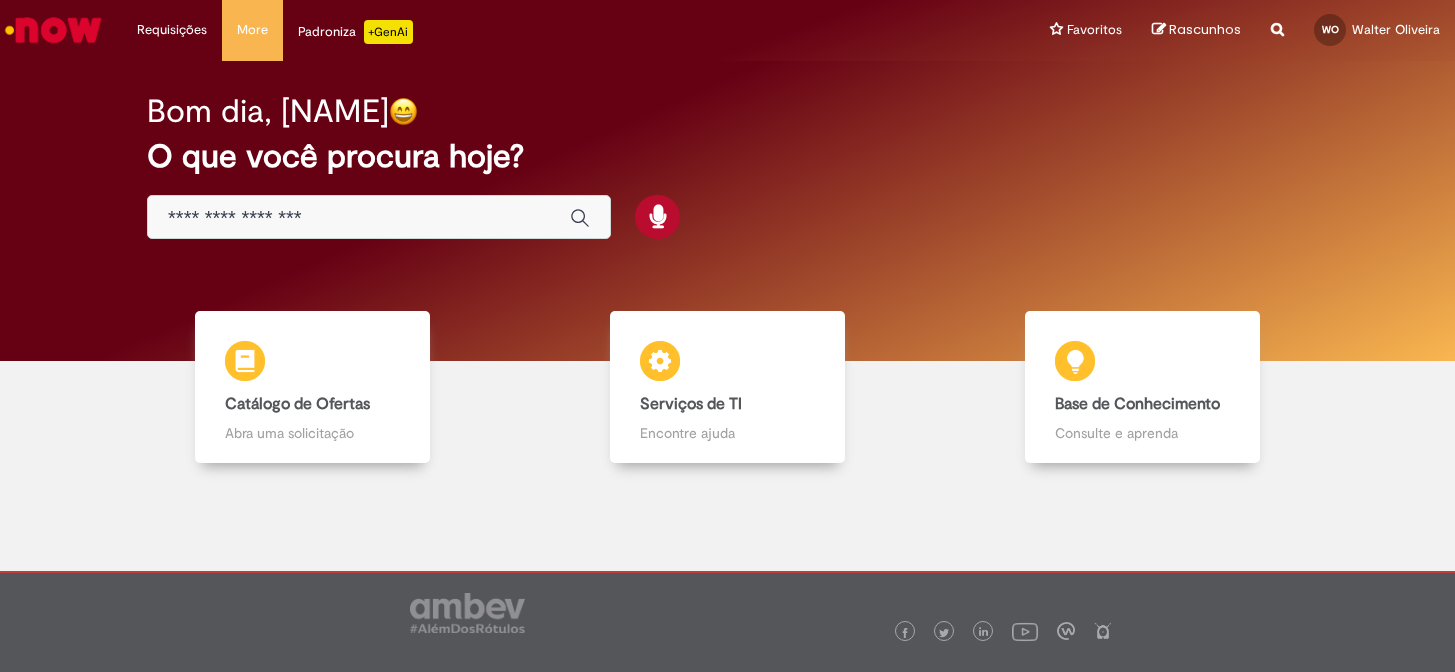scroll, scrollTop: 0, scrollLeft: 0, axis: both 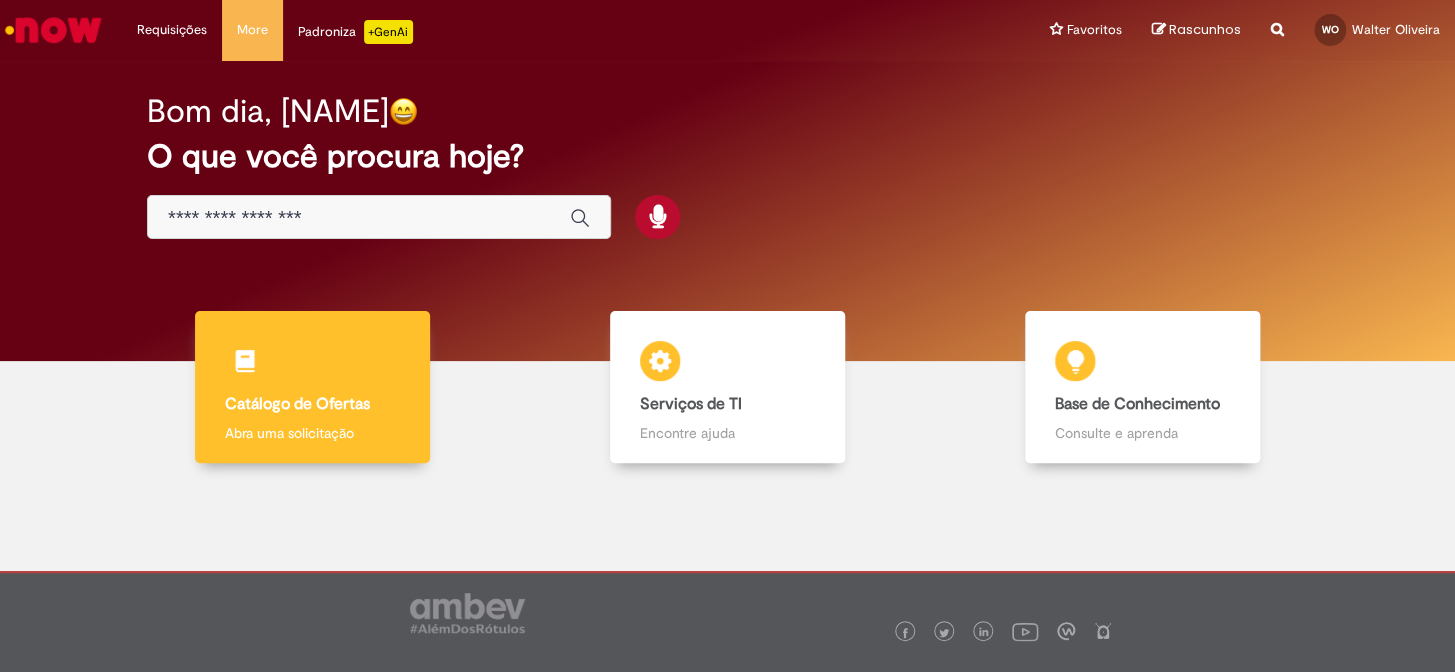 click on "Abra uma solicitação" at bounding box center (312, 433) 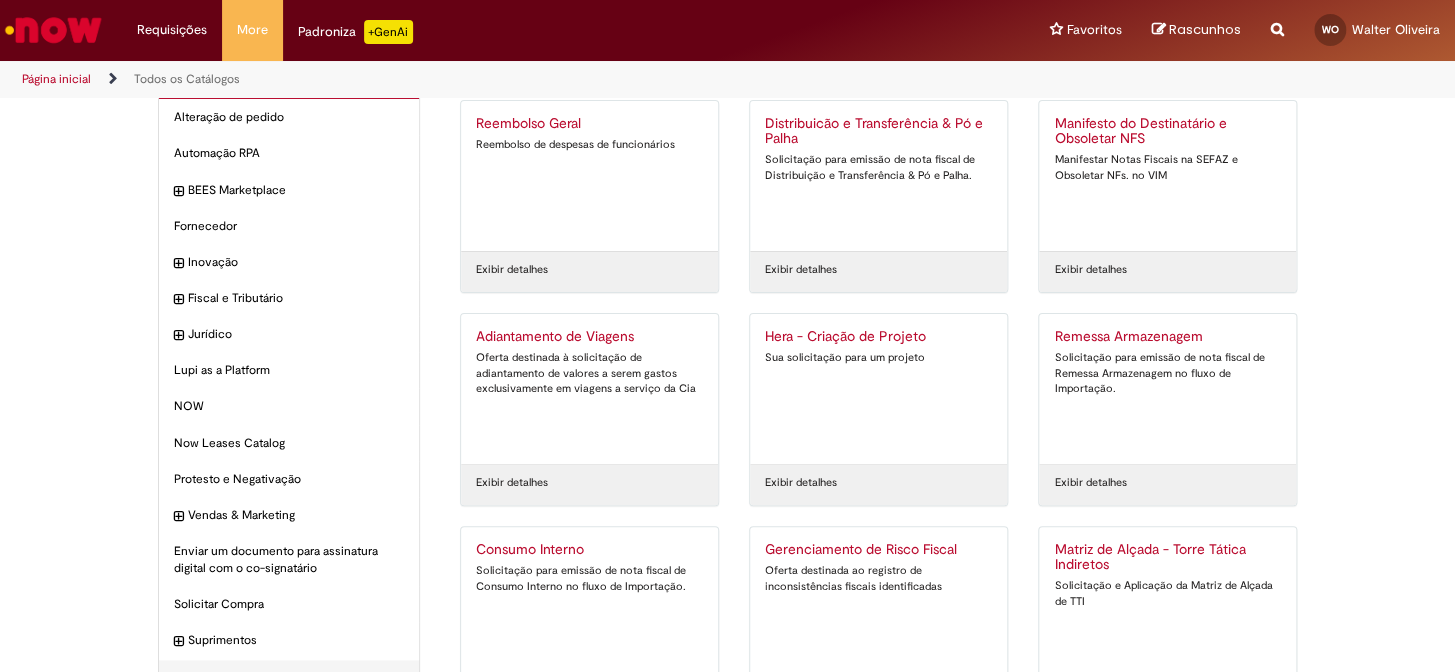 scroll, scrollTop: 90, scrollLeft: 0, axis: vertical 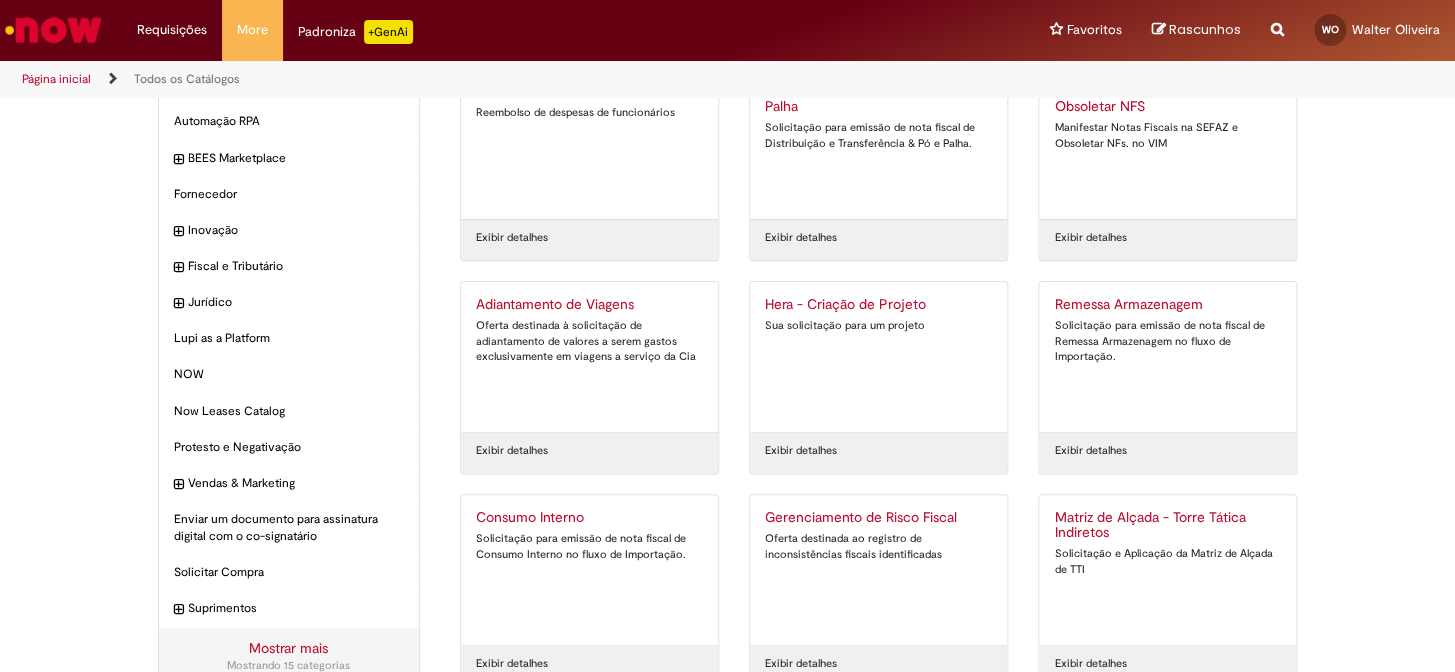 click on "Consumo Interno" at bounding box center (589, 518) 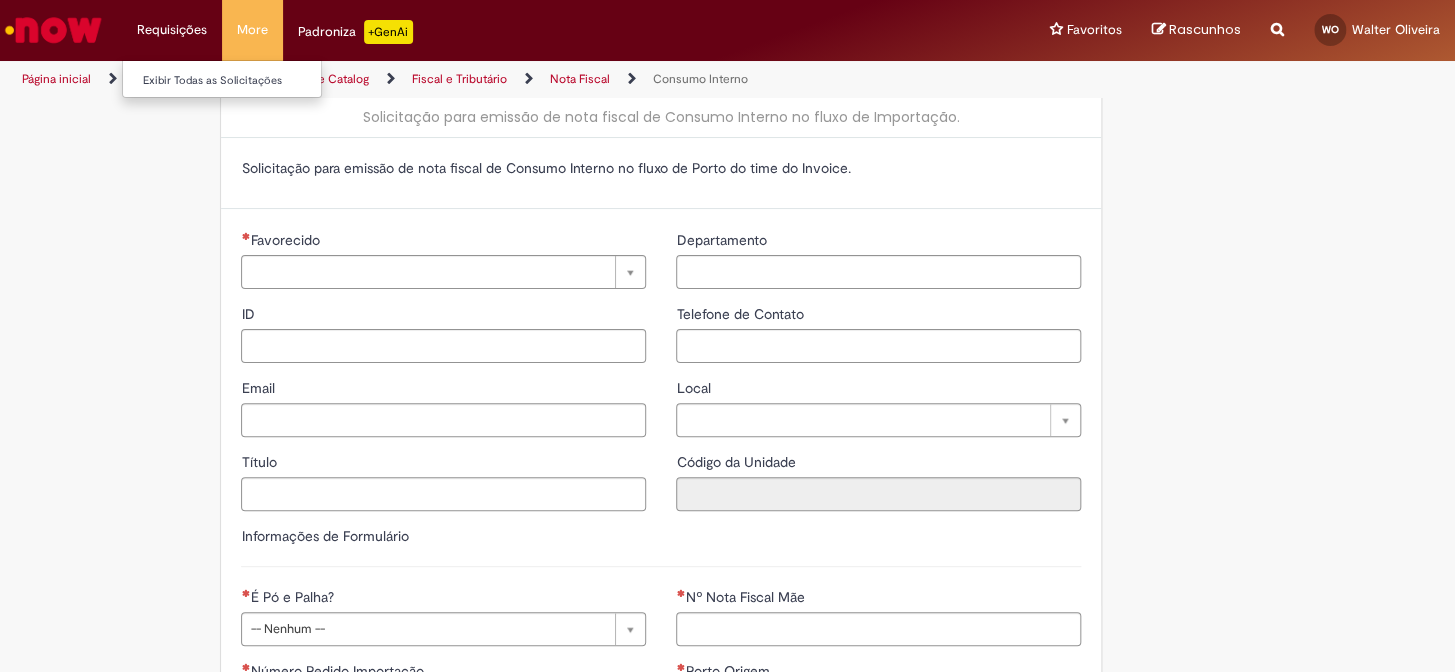 type on "**********" 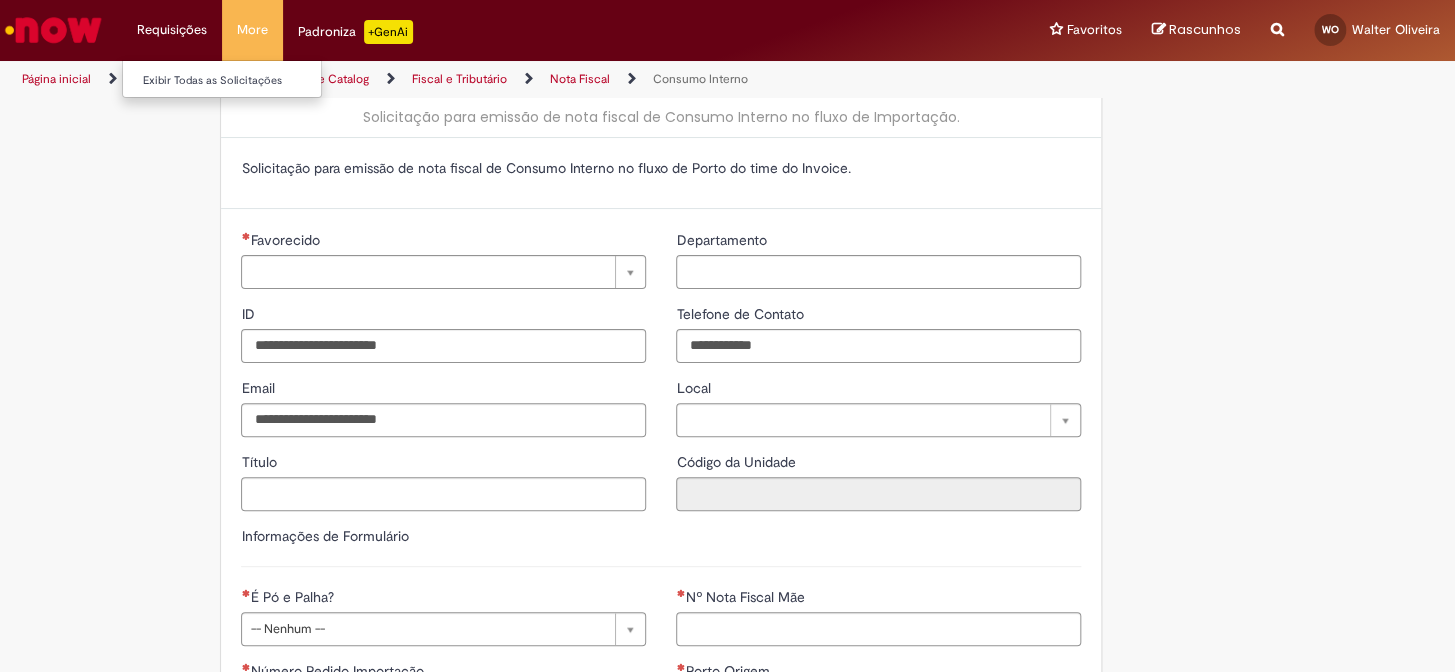 type on "**********" 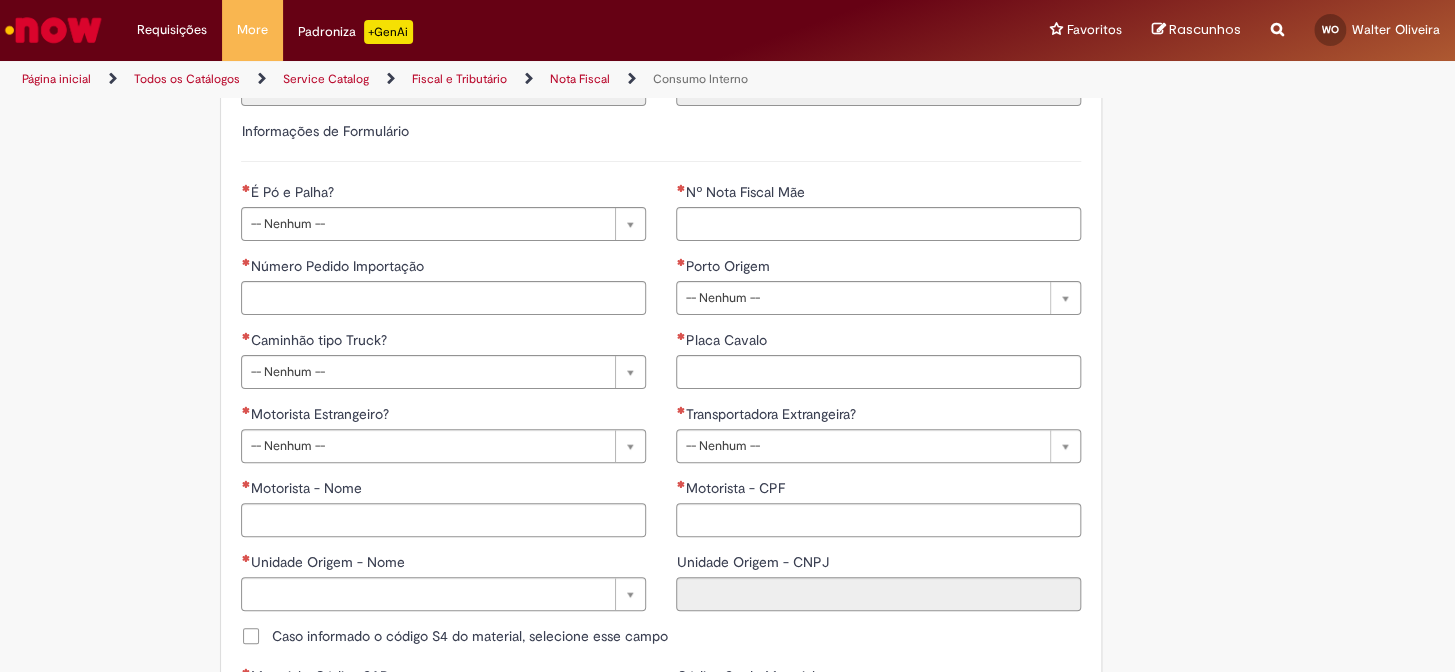 scroll, scrollTop: 454, scrollLeft: 0, axis: vertical 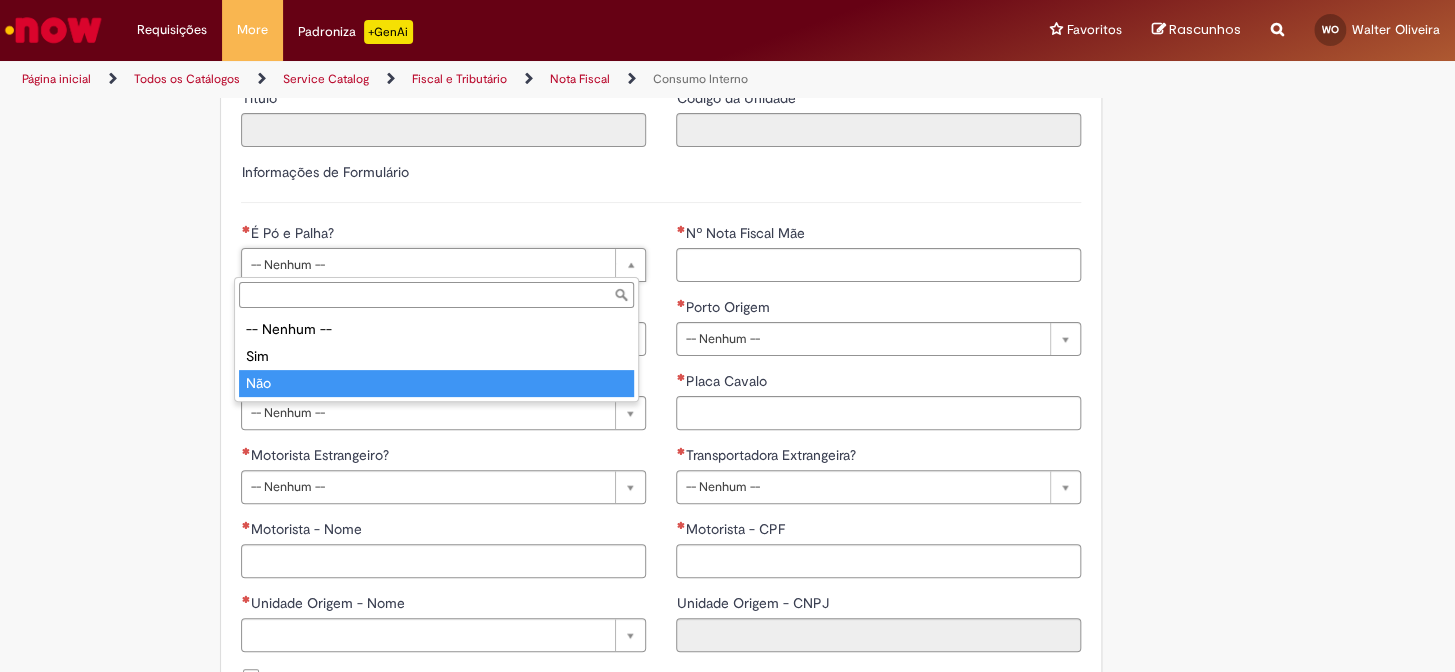 type on "***" 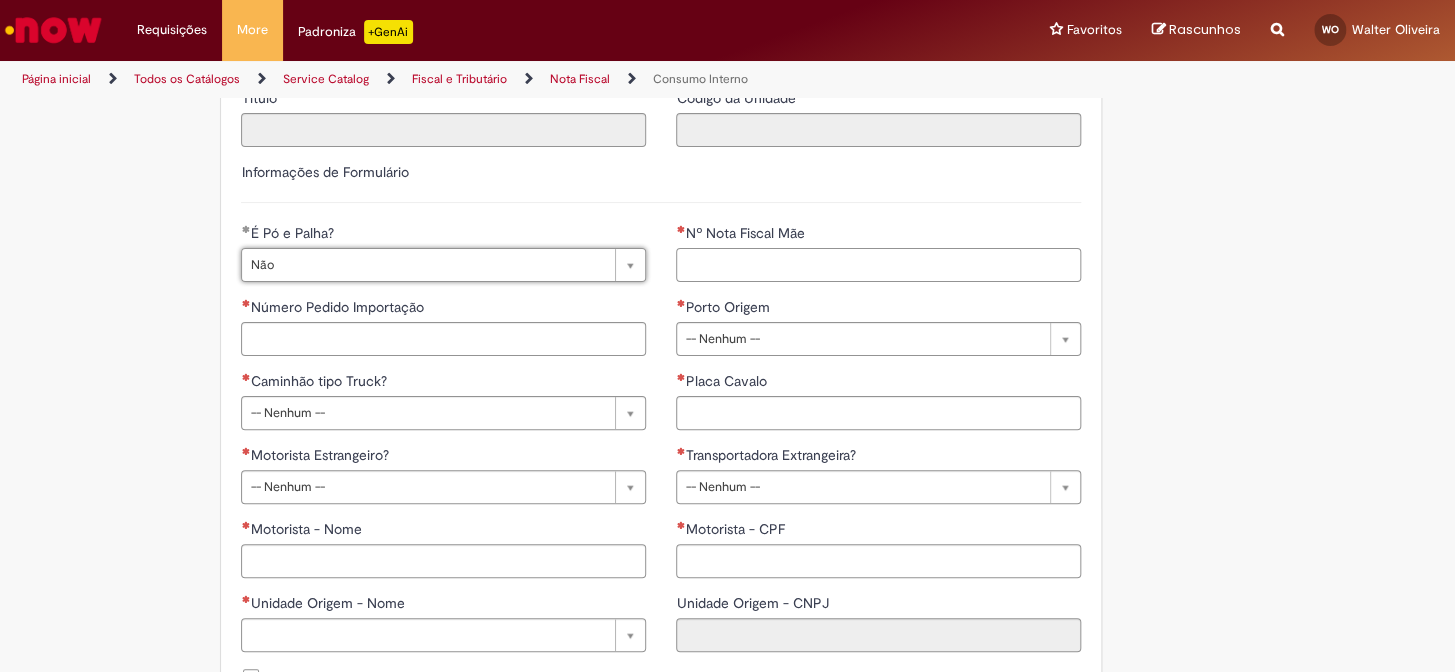 click on "Nº Nota Fiscal Mãe" at bounding box center (878, 265) 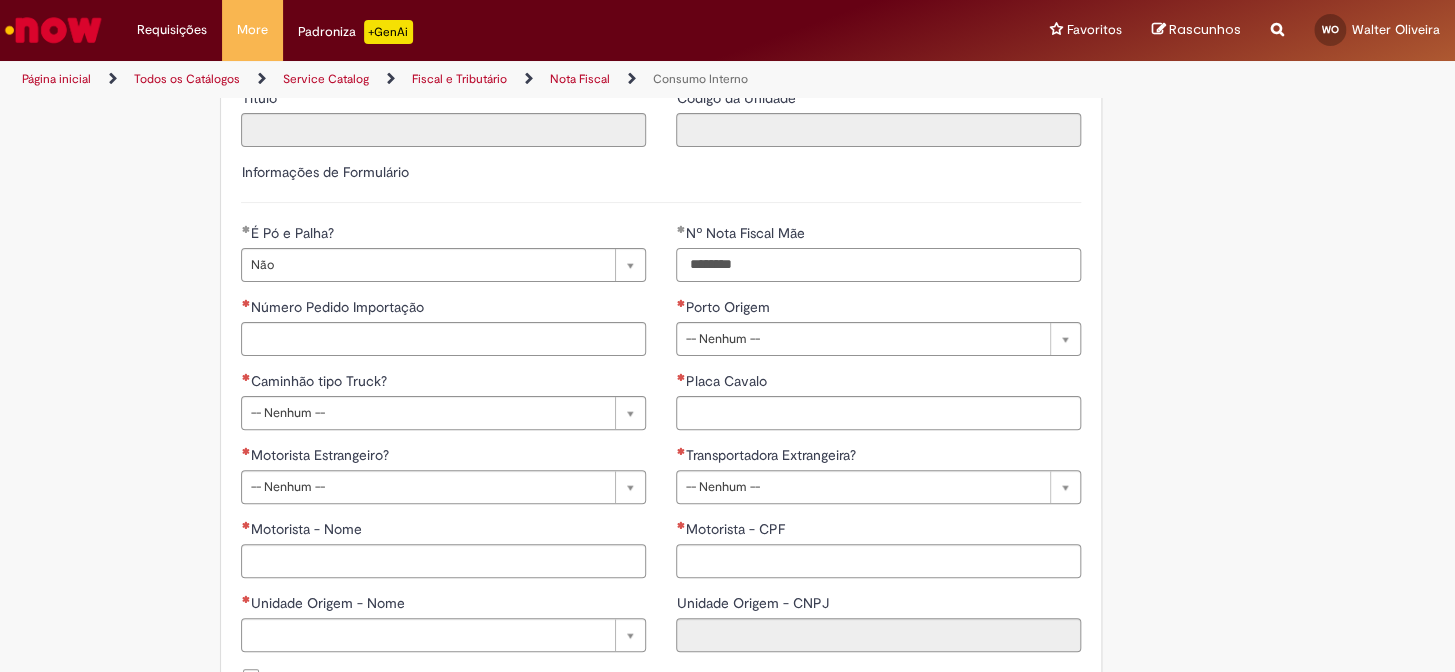type on "********" 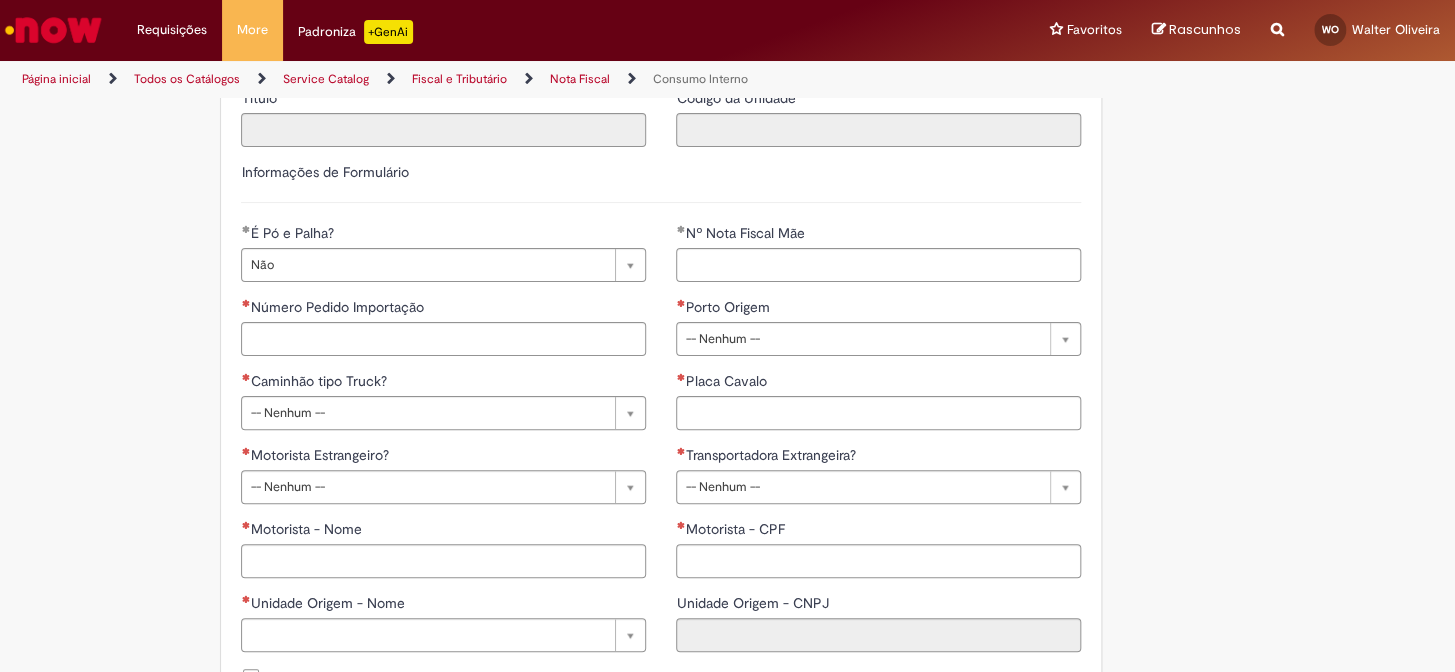 click on "**********" at bounding box center (661, 192) 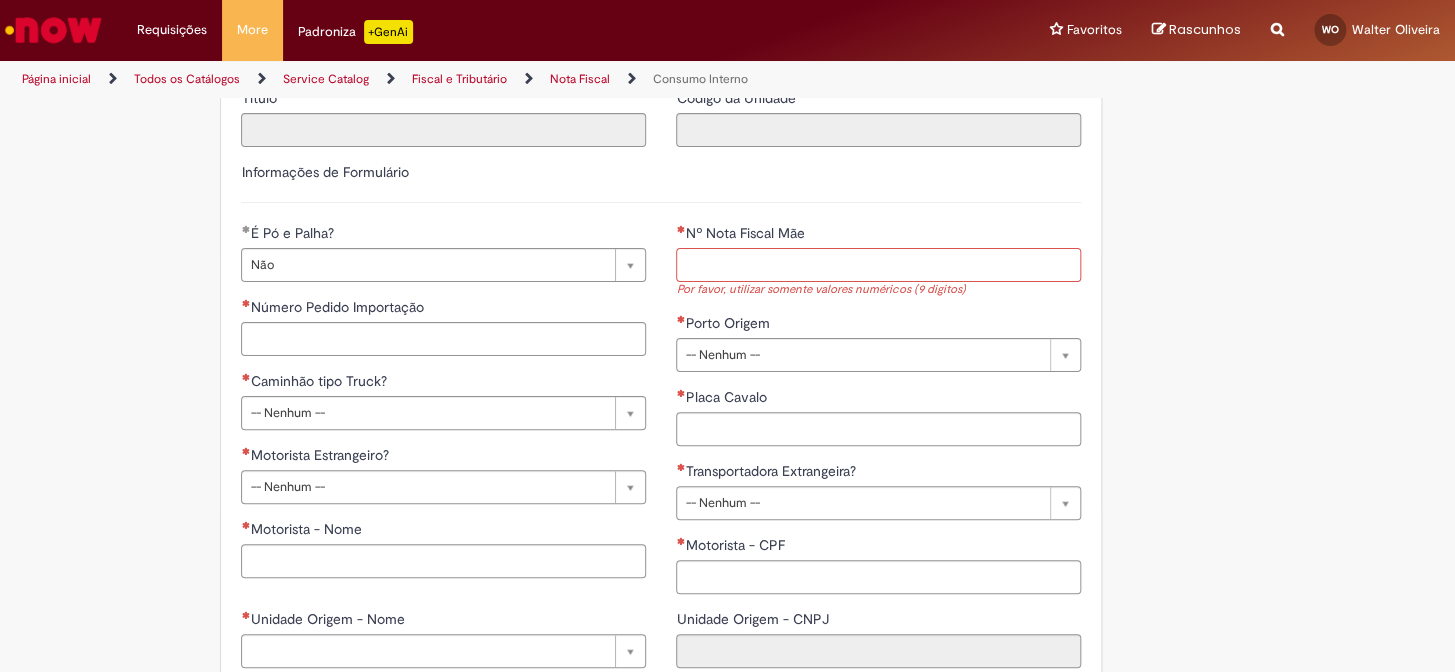 click on "Nº Nota Fiscal Mãe" at bounding box center (878, 265) 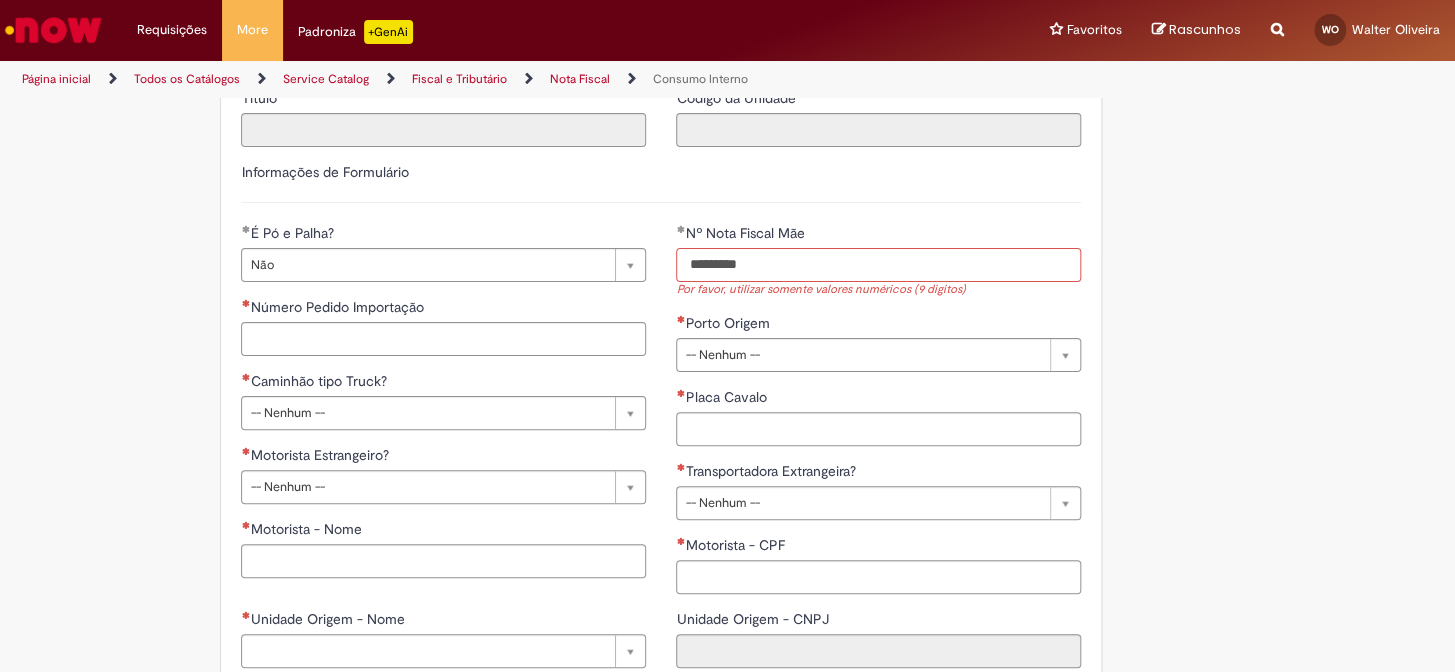 type on "*********" 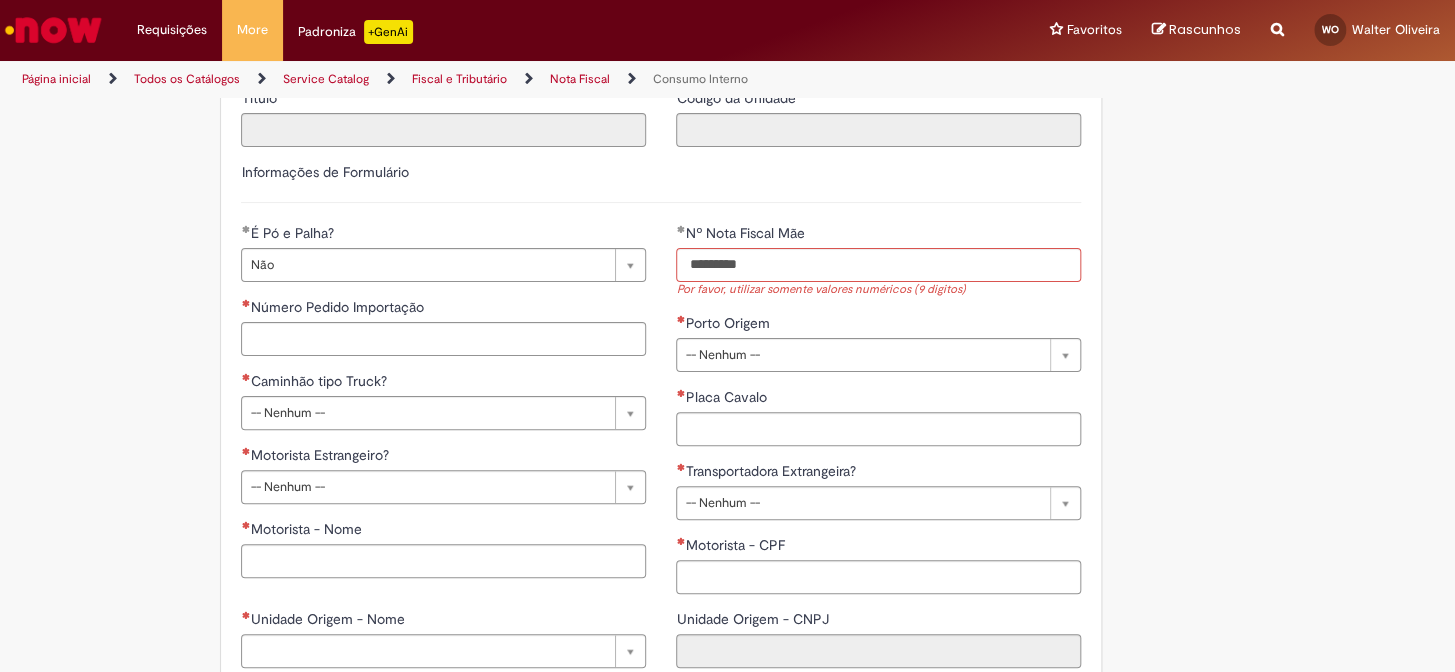 click on "**********" at bounding box center [661, 192] 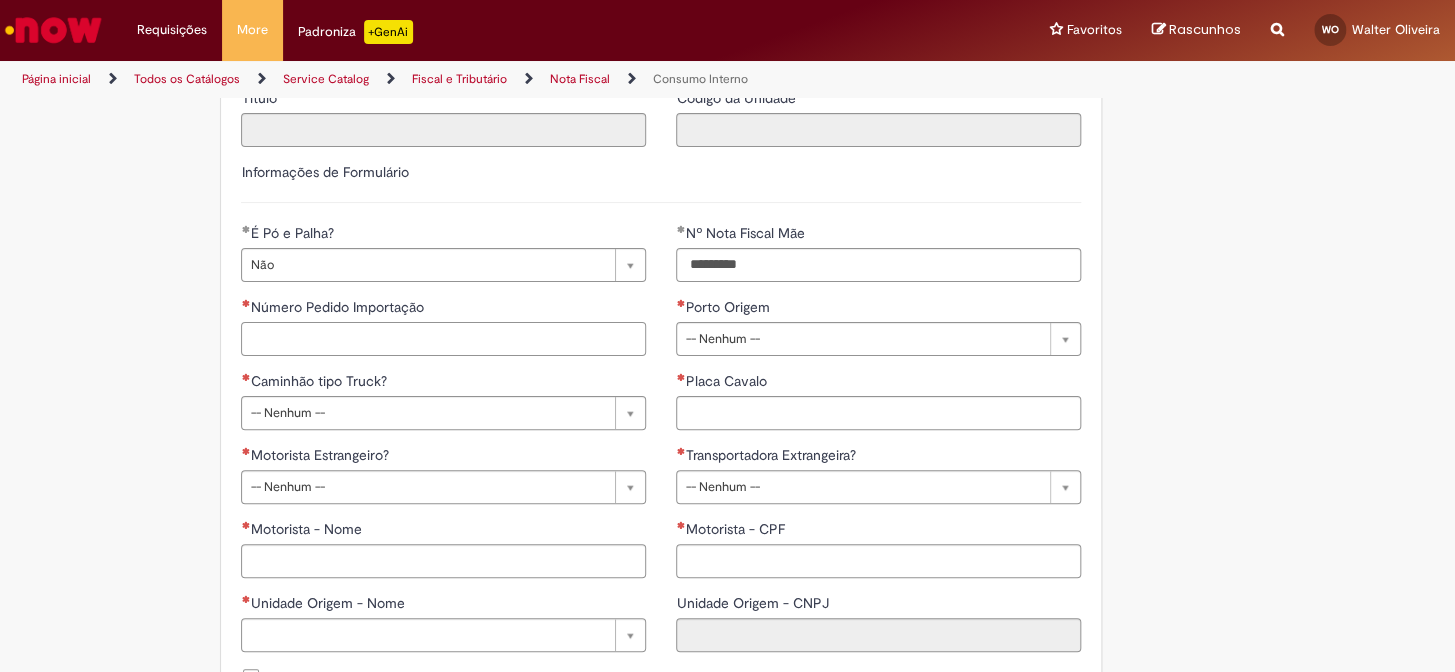 click on "Número Pedido Importação" at bounding box center [443, 339] 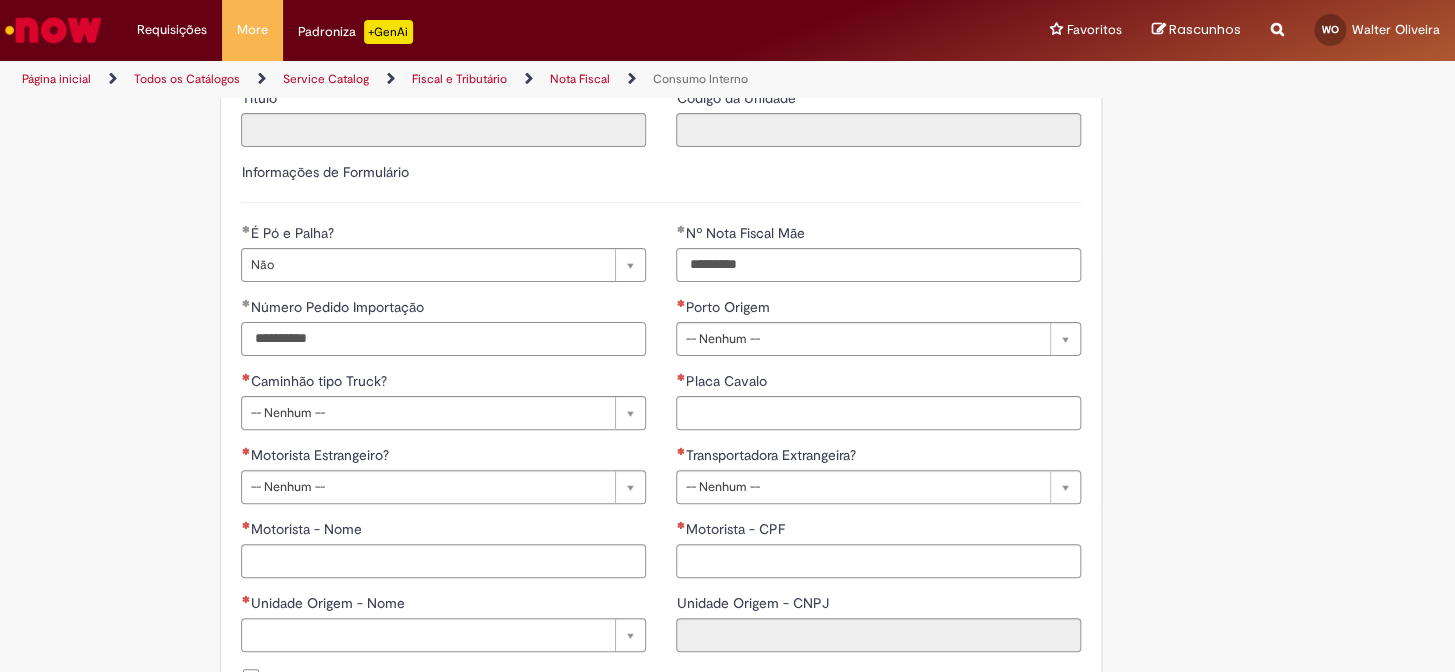 type on "**********" 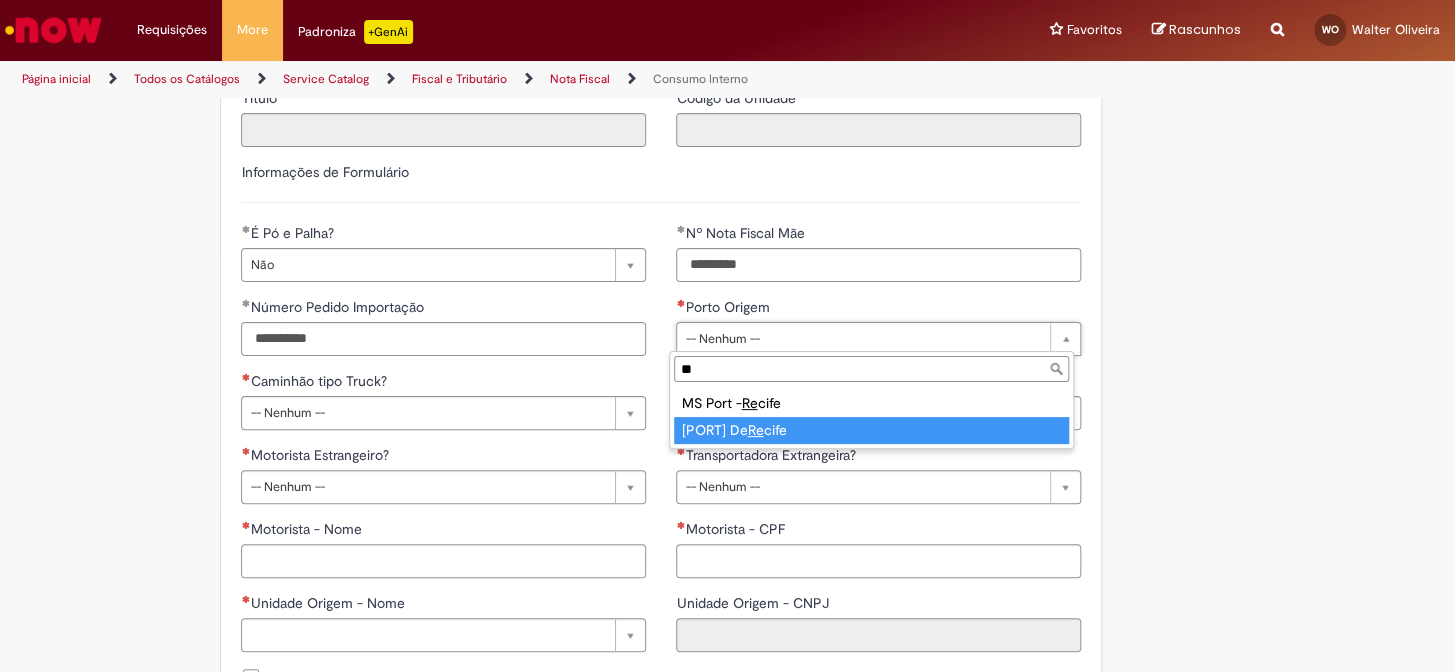 type on "**" 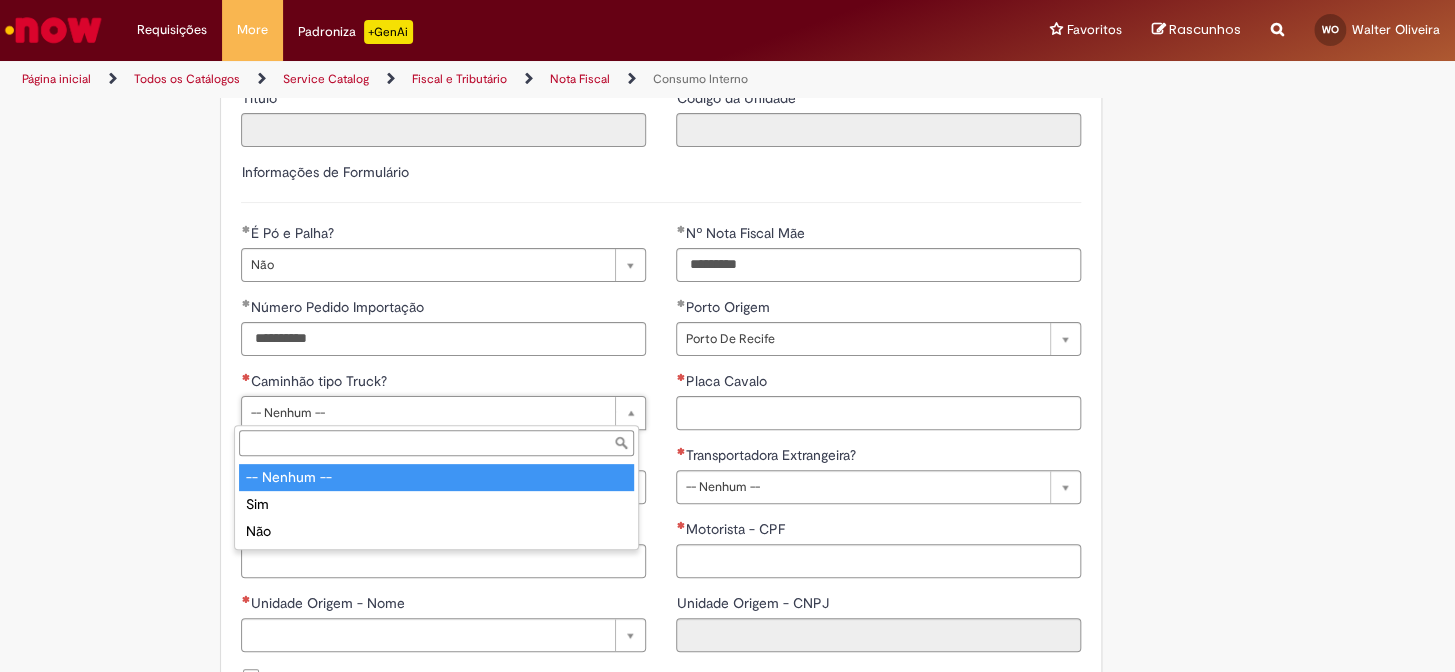 drag, startPoint x: 481, startPoint y: 420, endPoint x: 459, endPoint y: 433, distance: 25.553865 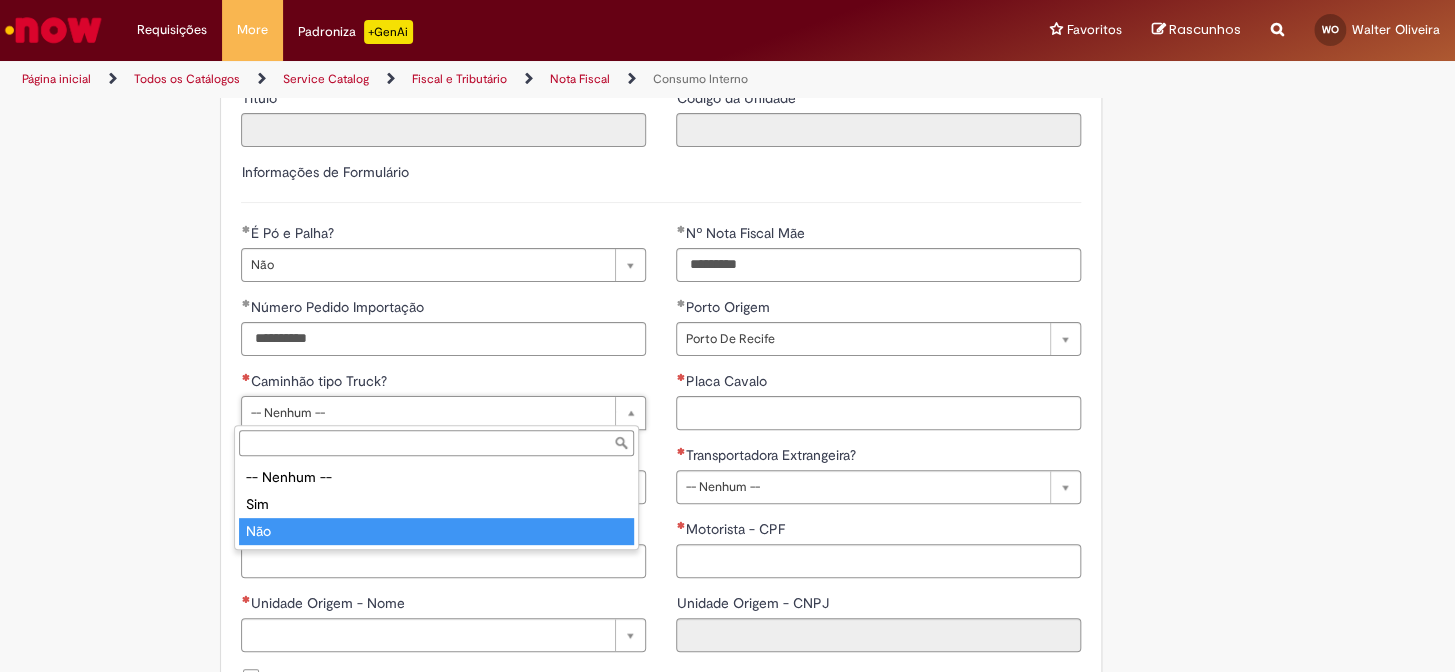 type on "***" 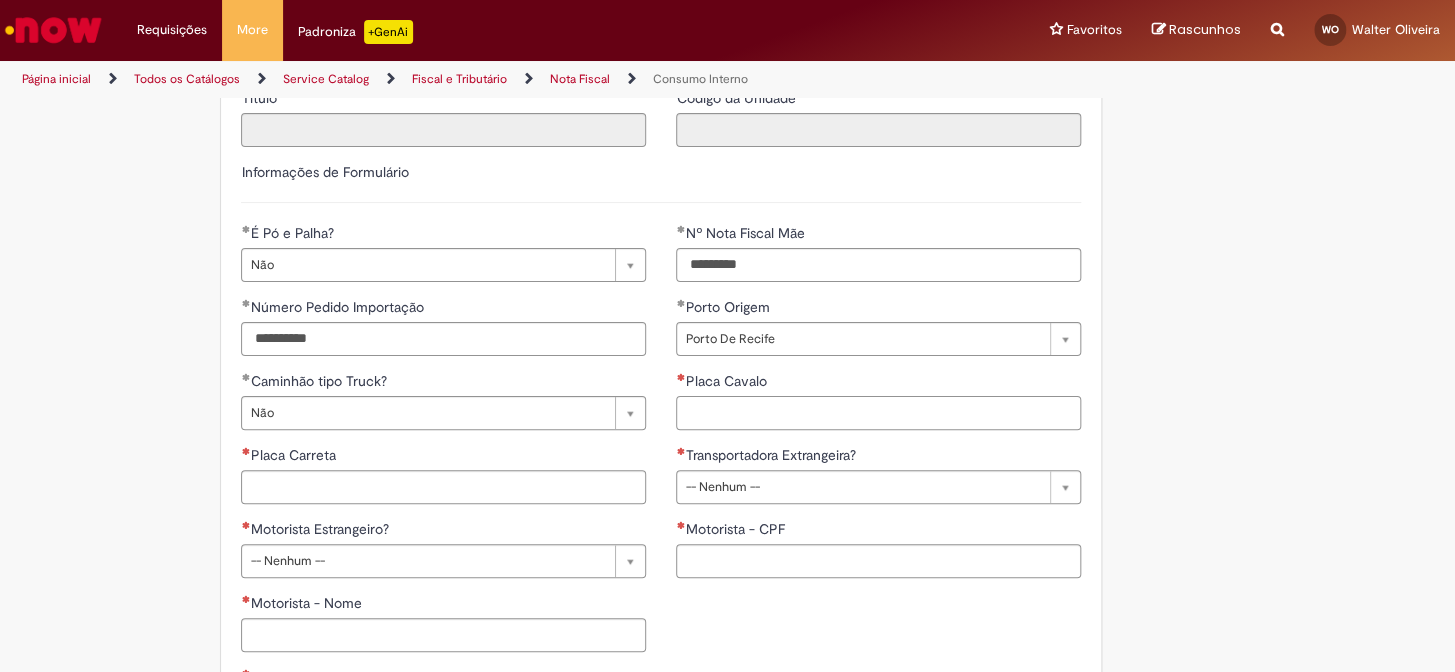 click on "Placa Cavalo" at bounding box center (878, 413) 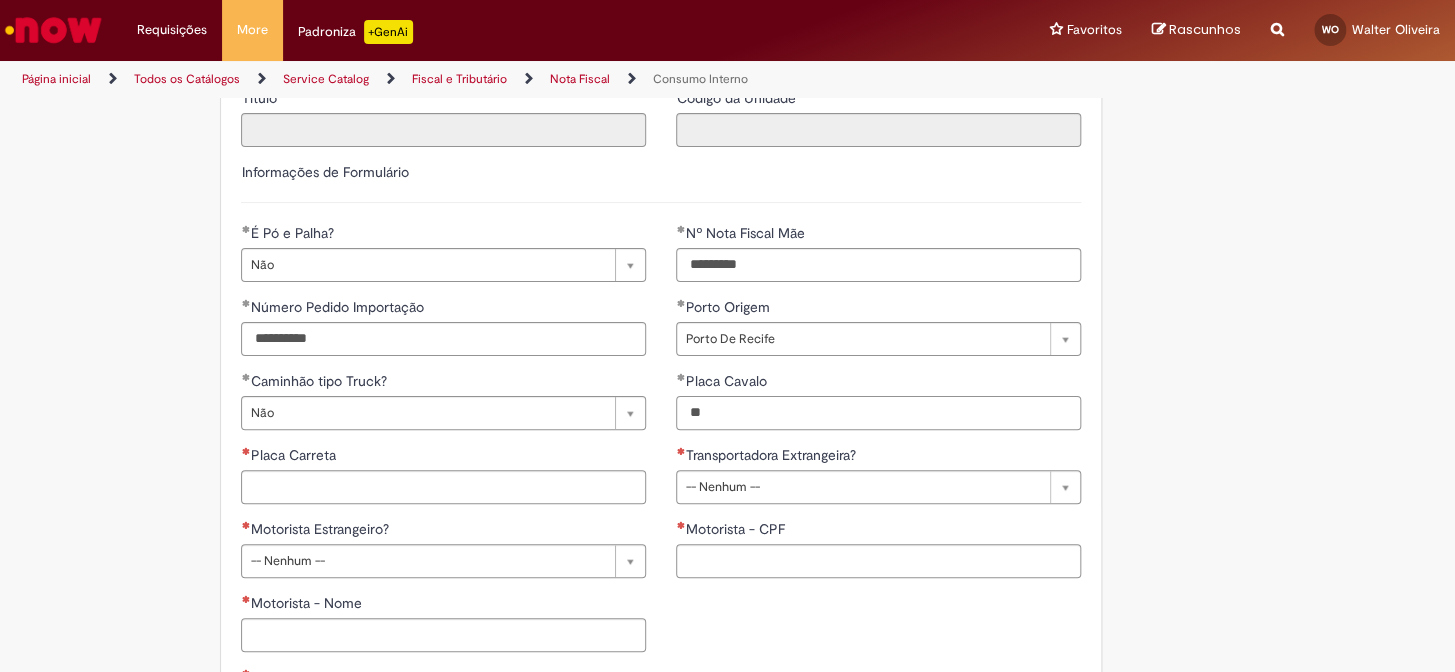 type on "*" 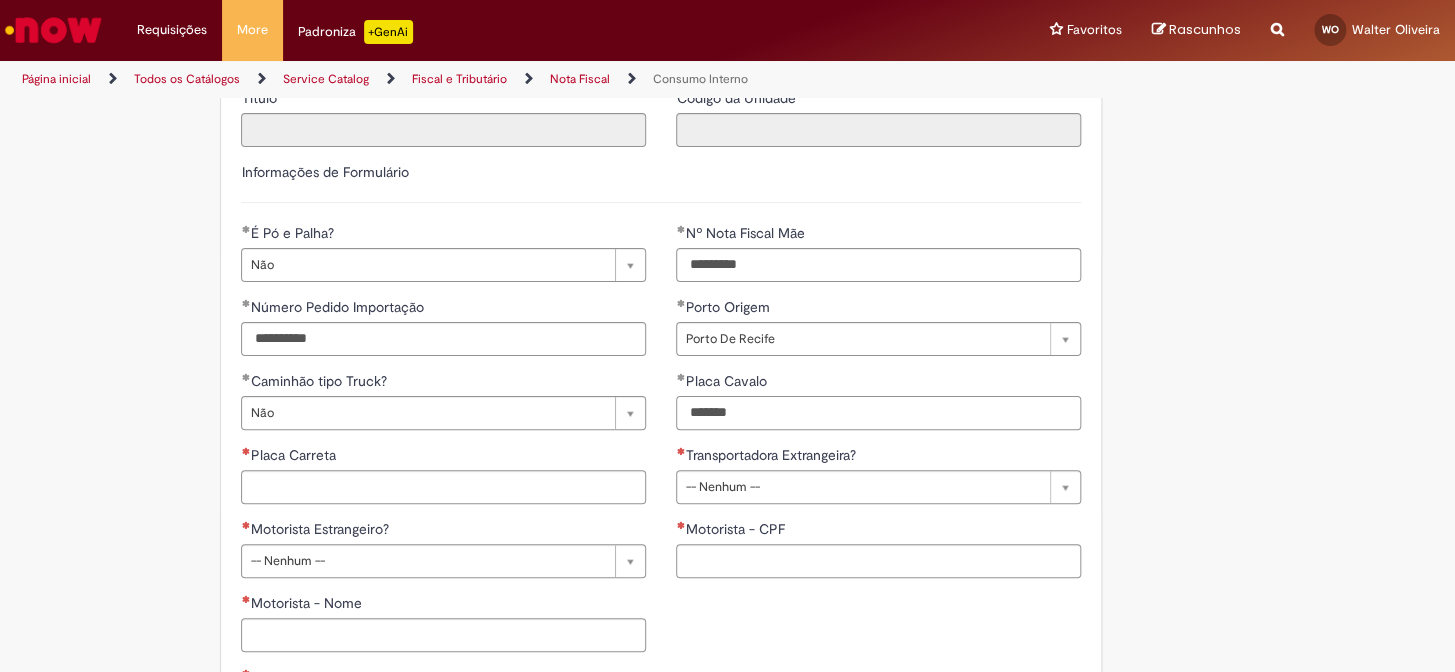 type on "*******" 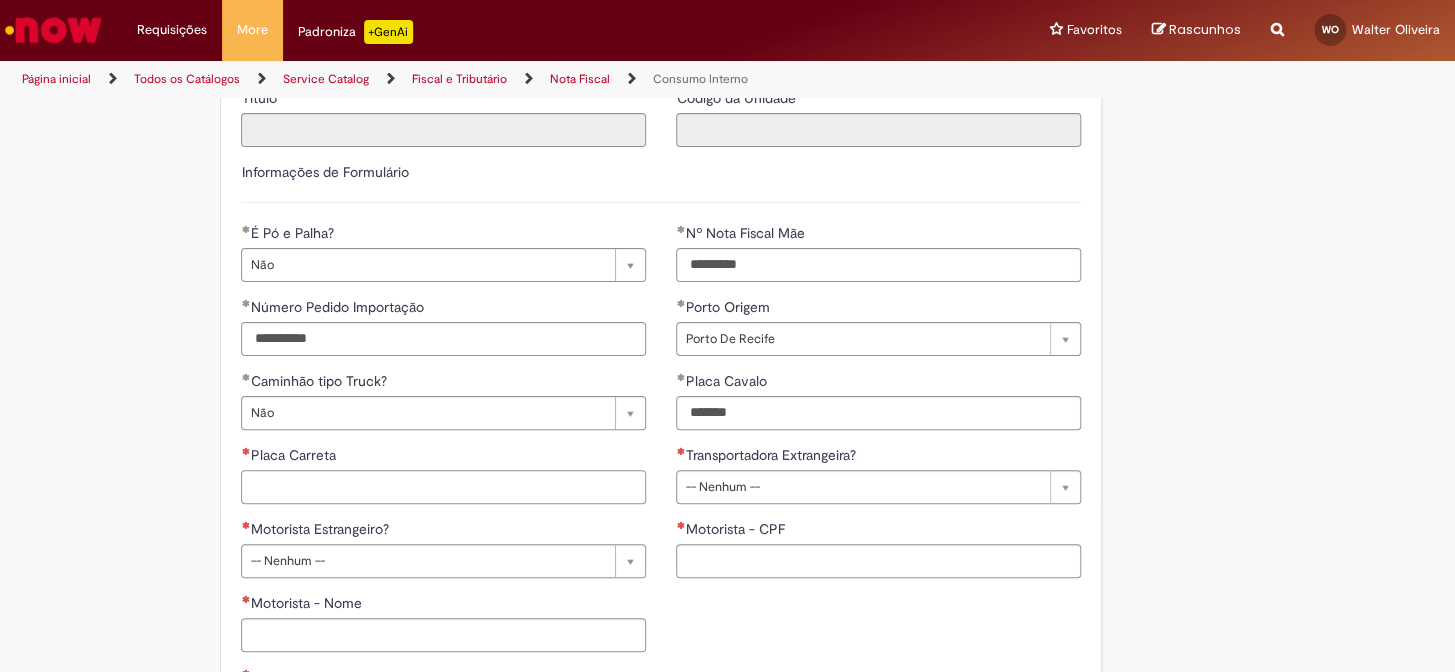click on "Placa Carreta" at bounding box center [443, 487] 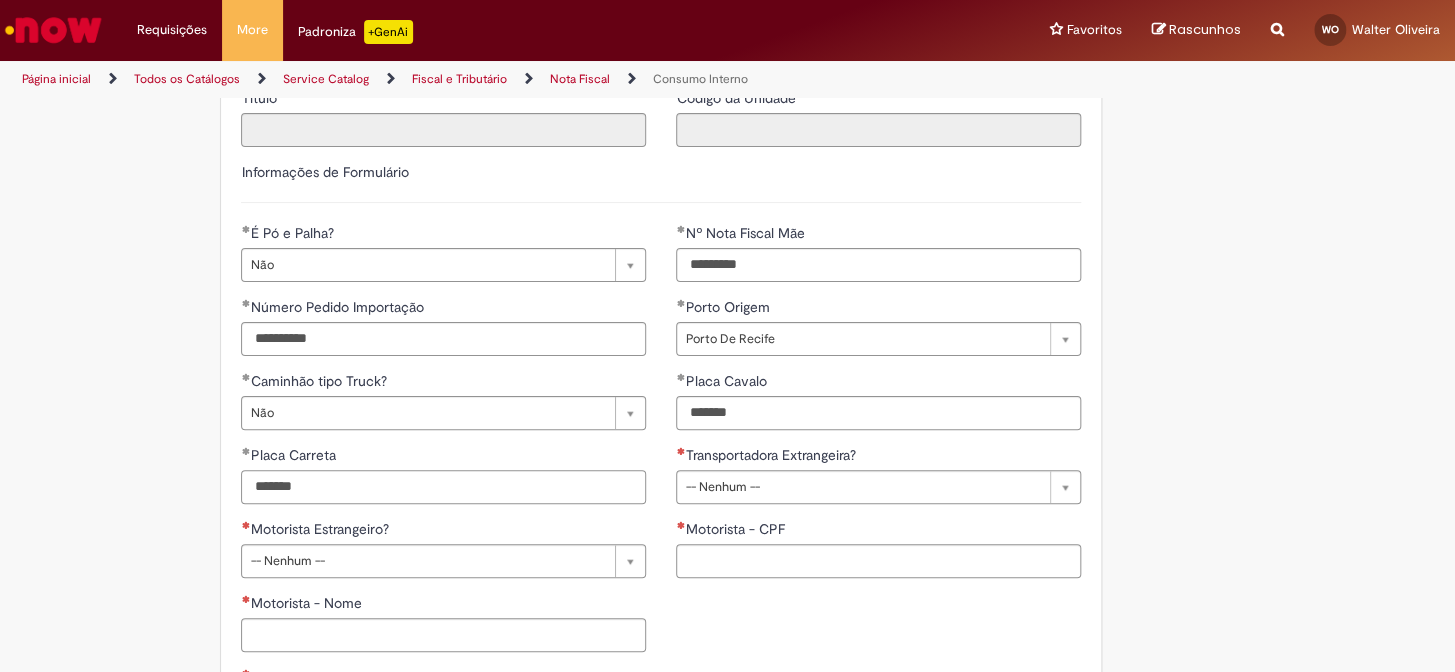 type on "*******" 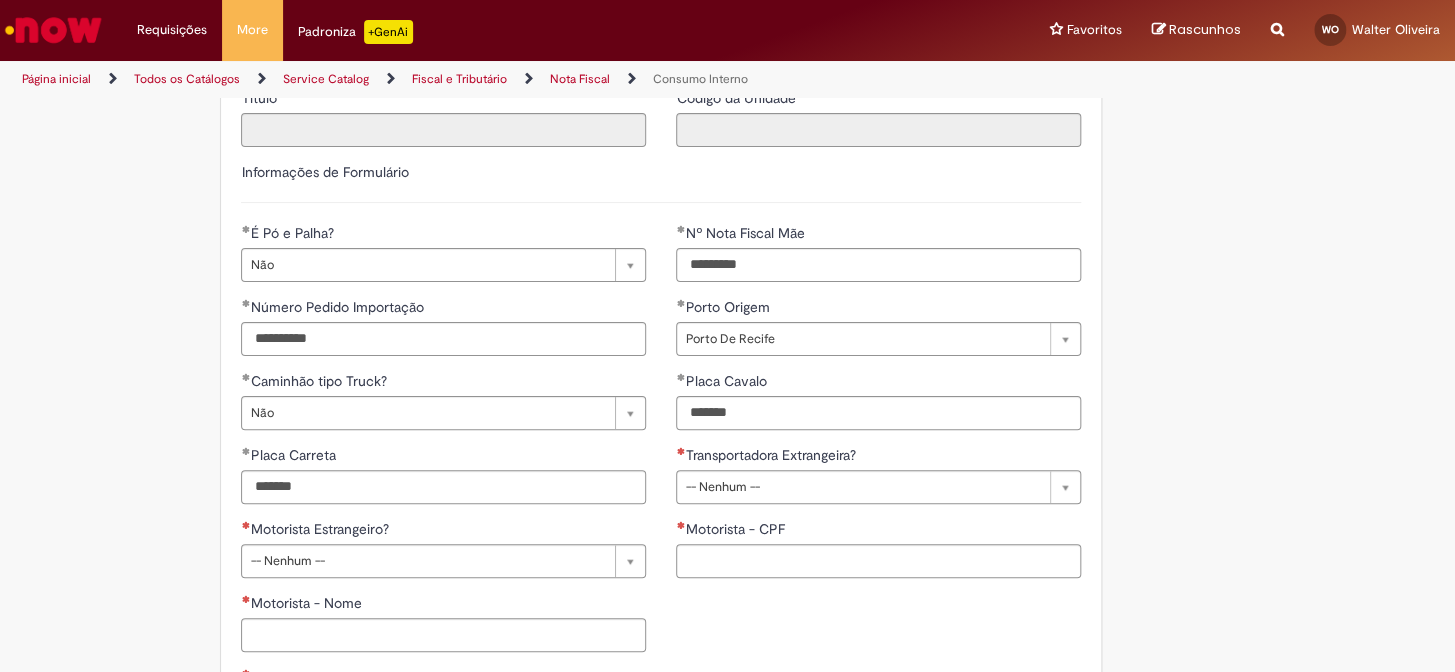 click on "Transportadora Extrangeira?" at bounding box center (767, 455) 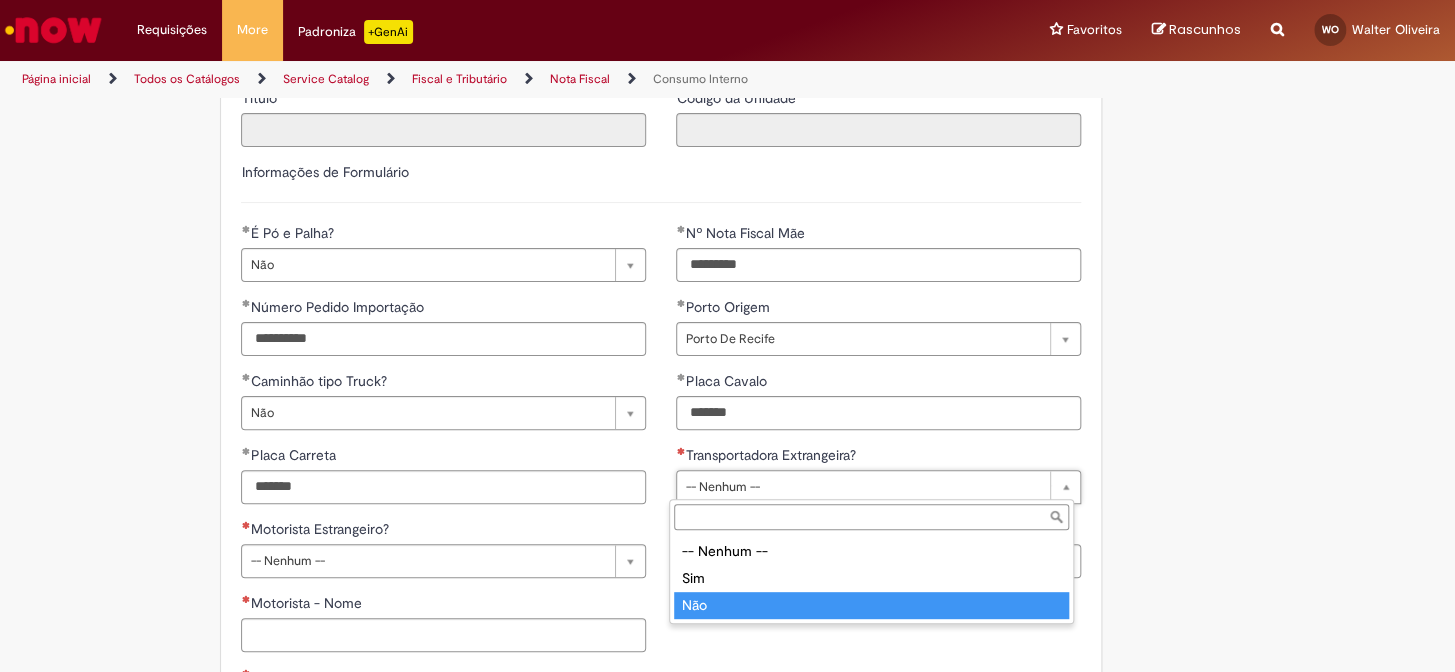 type on "***" 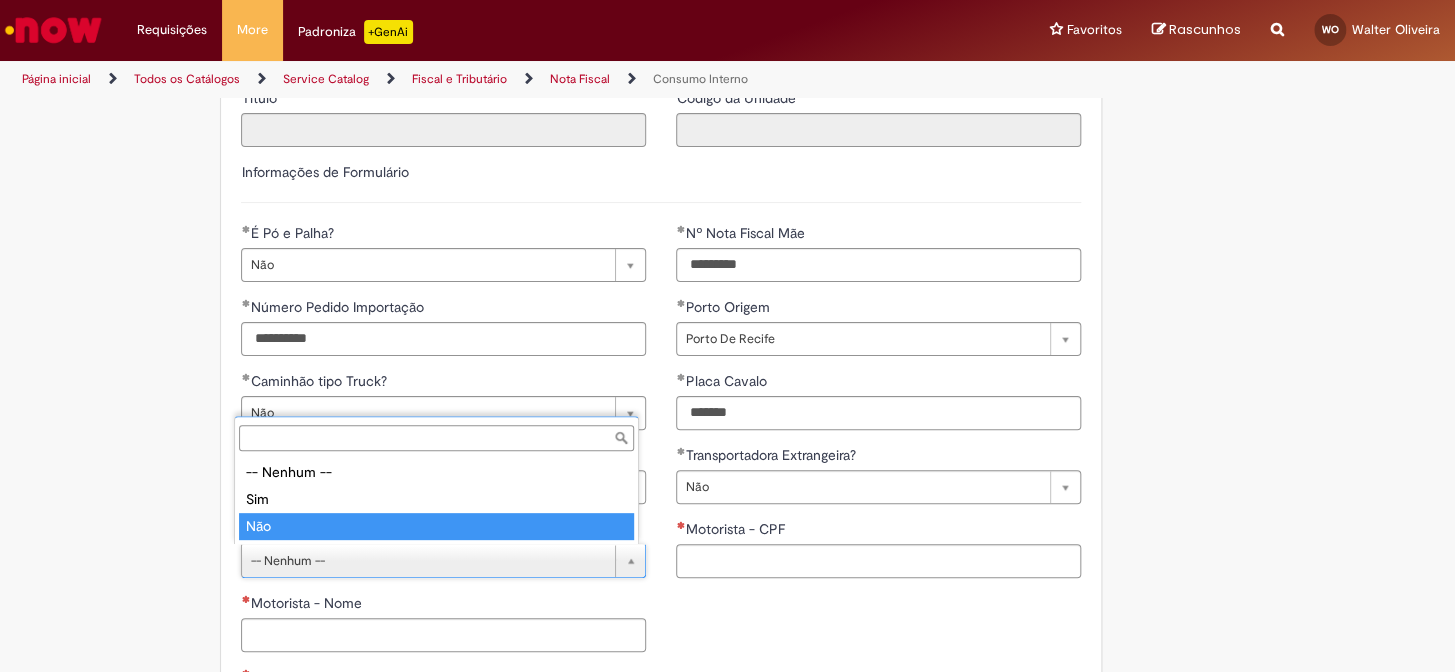type on "***" 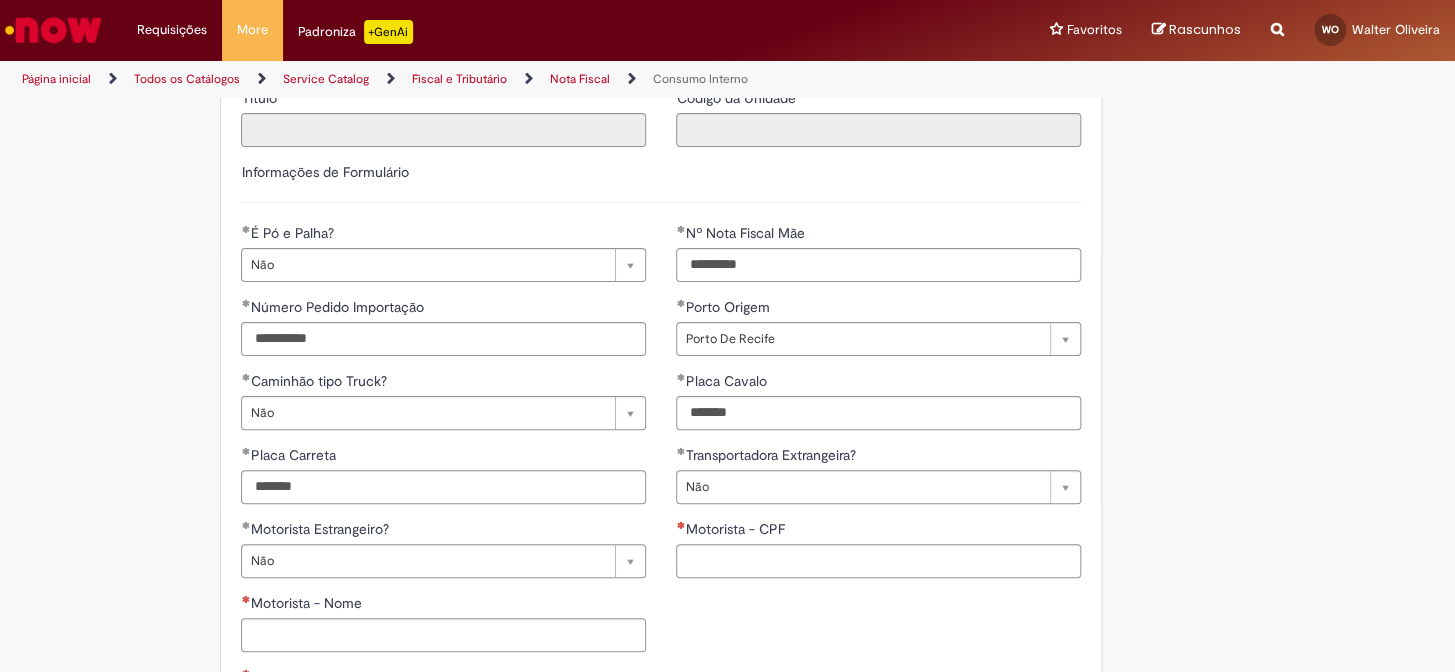 click on "**********" at bounding box center (630, 639) 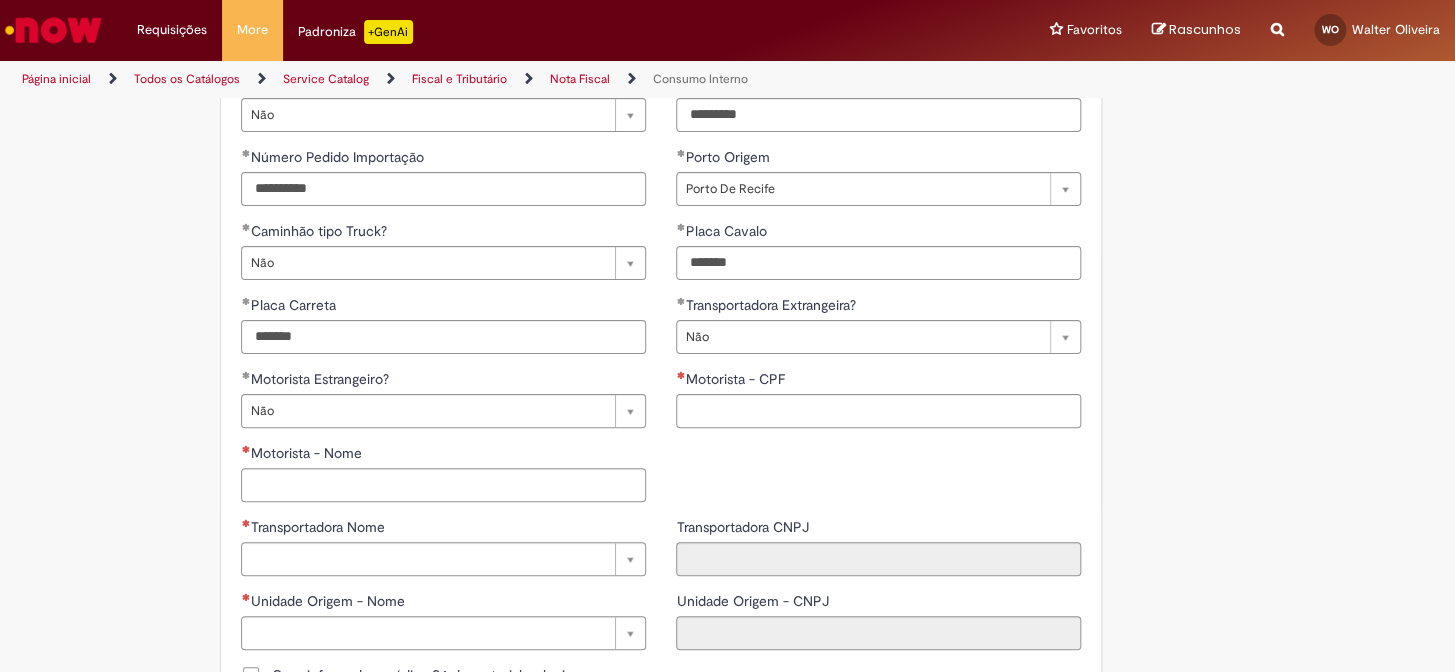 scroll, scrollTop: 636, scrollLeft: 0, axis: vertical 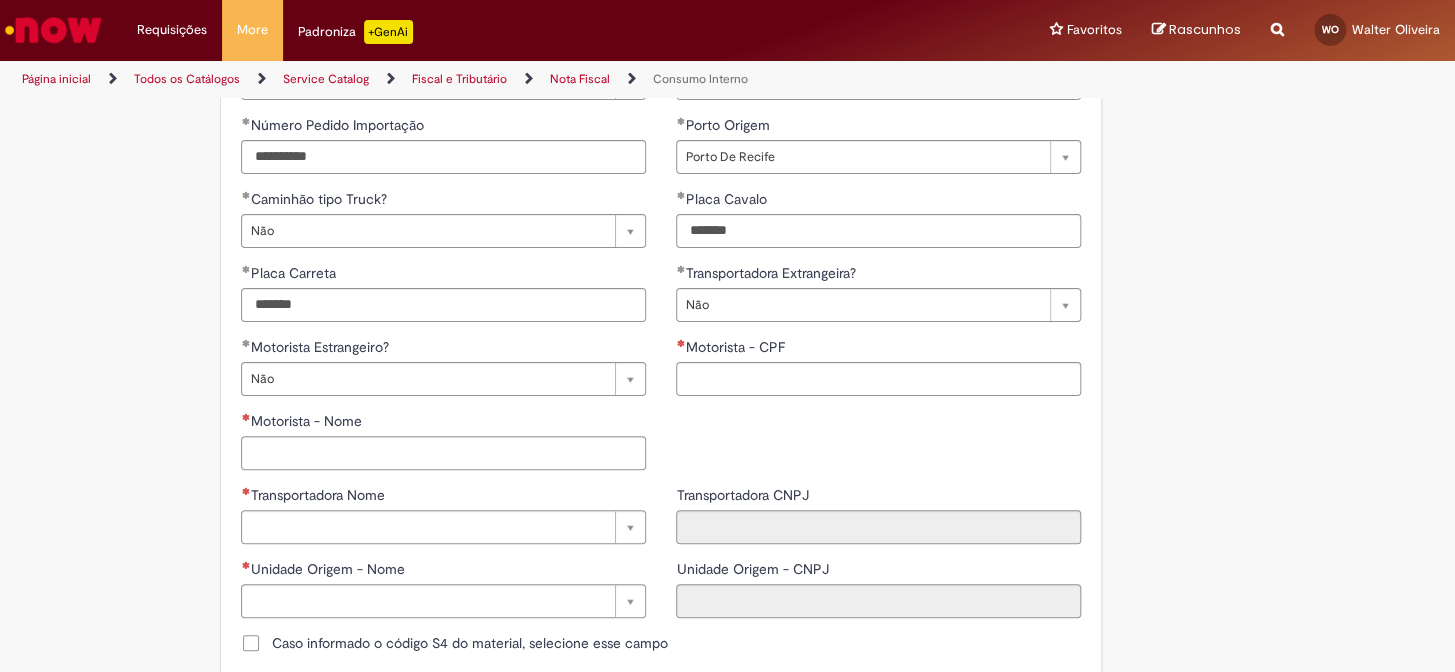 click on "Motorista - Nome" at bounding box center [443, 423] 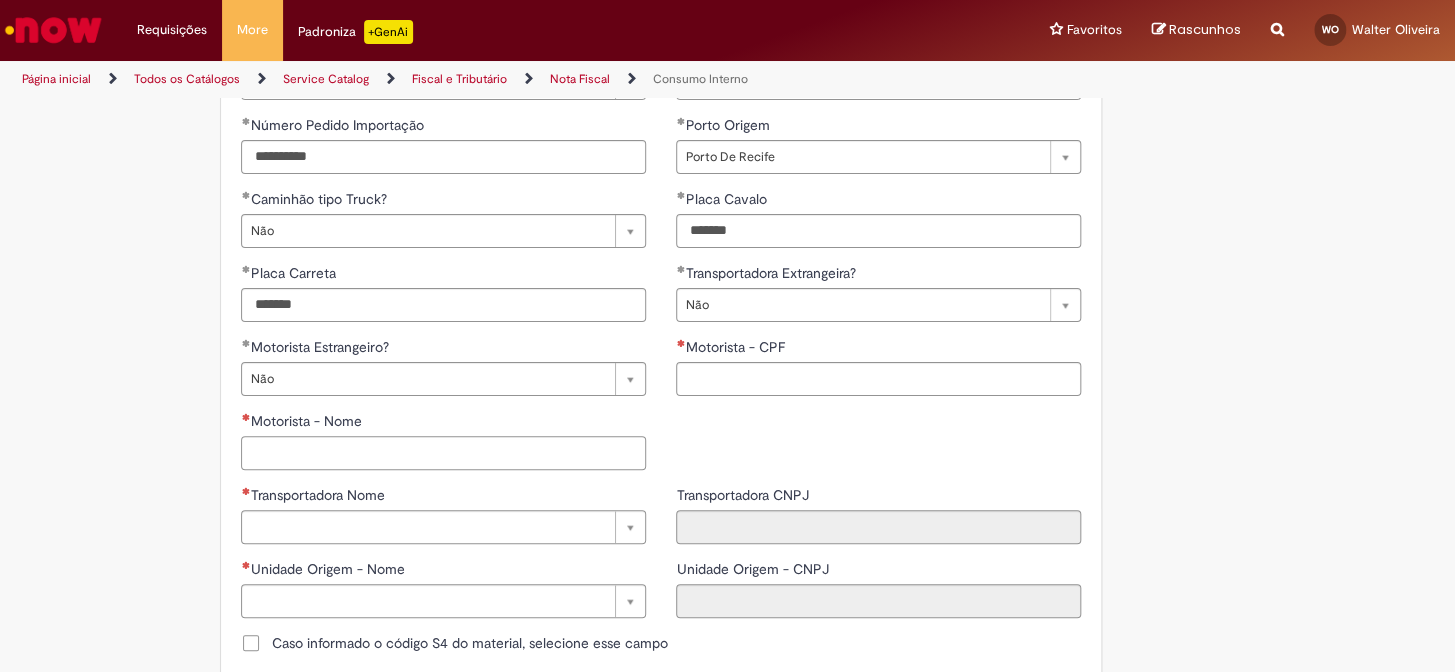 click on "Motorista - Nome" at bounding box center [443, 453] 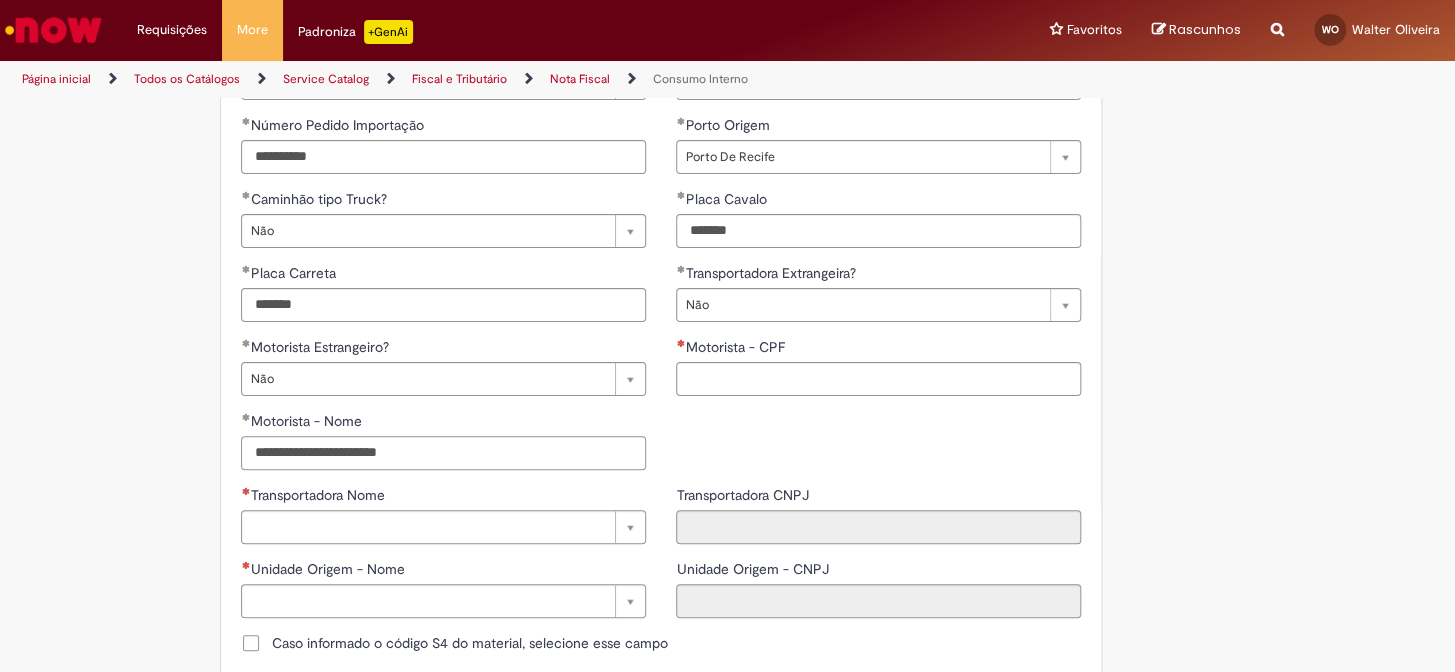 type on "**********" 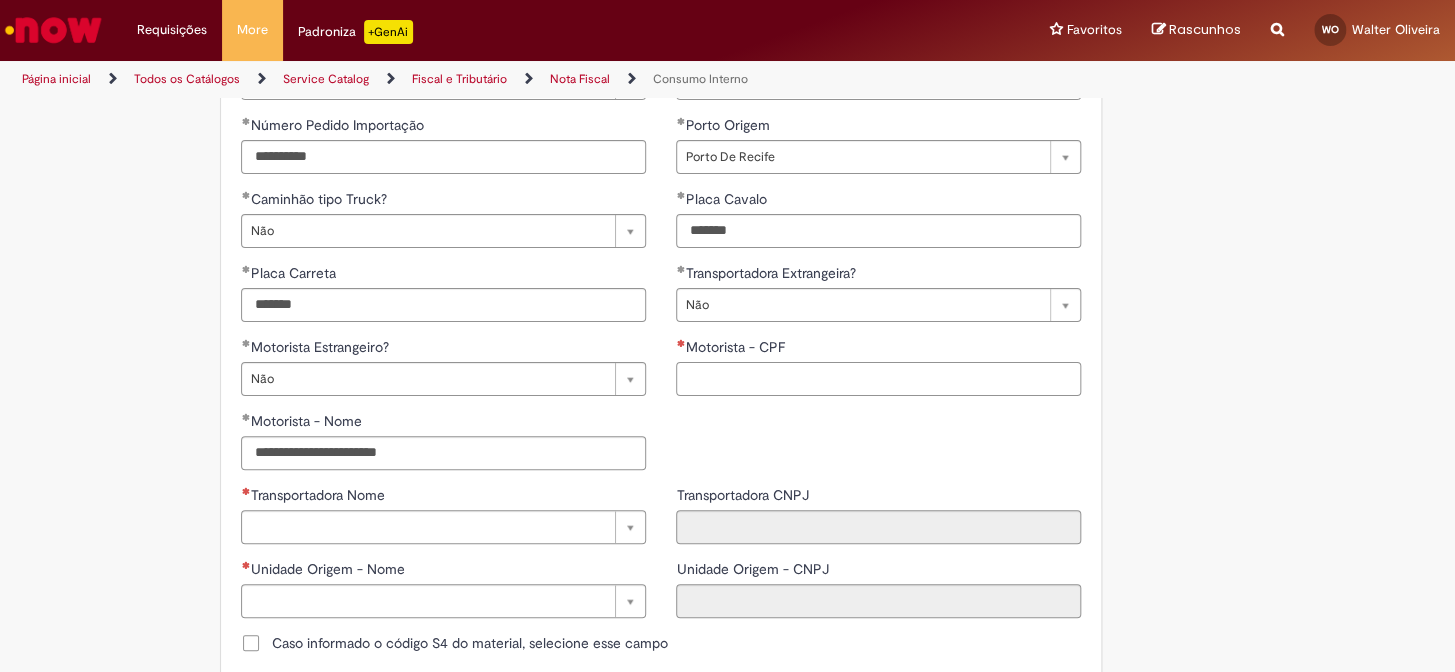 click on "Motorista - CPF" at bounding box center [878, 379] 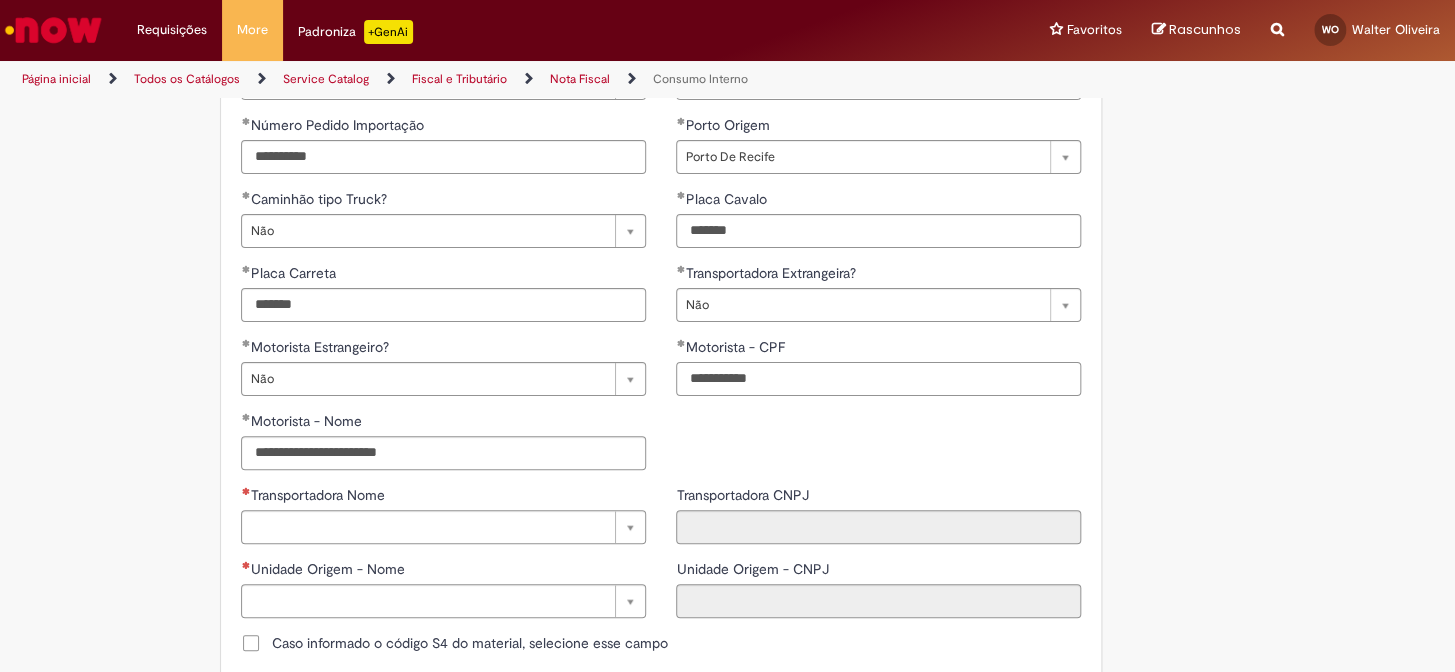 type on "**********" 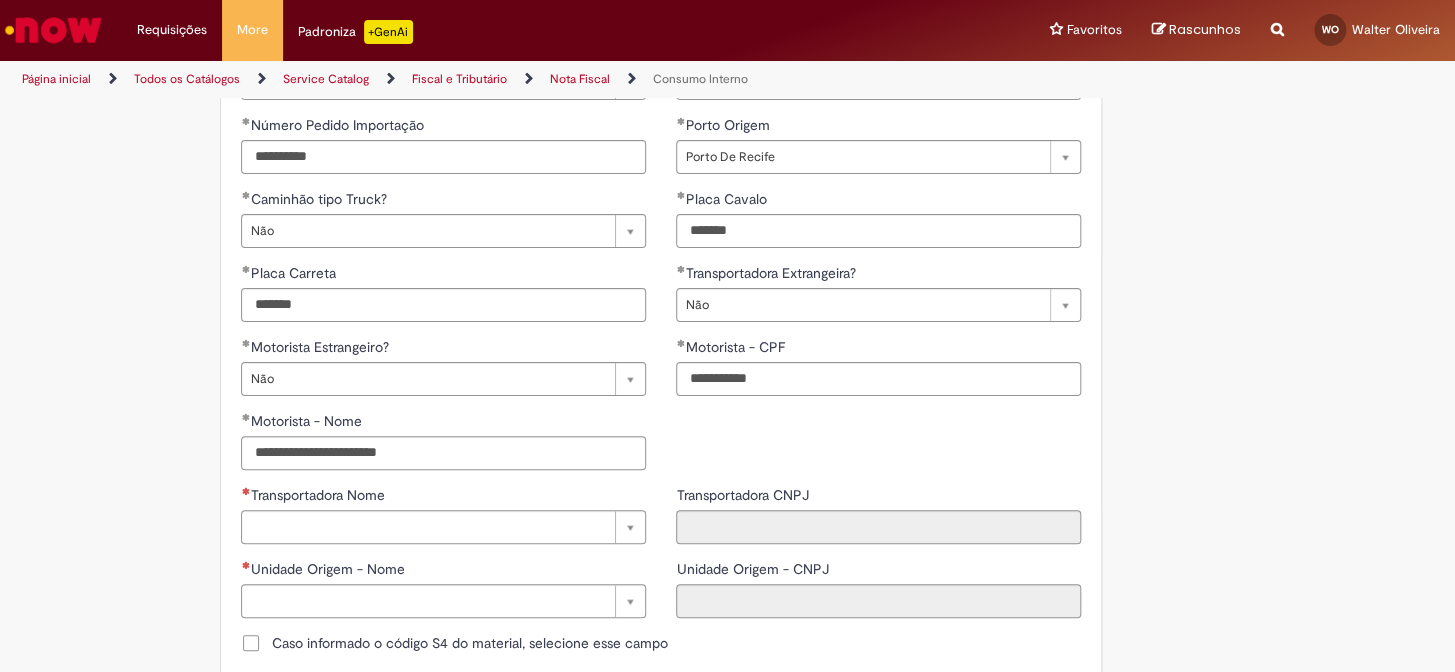 click on "**********" at bounding box center (661, 263) 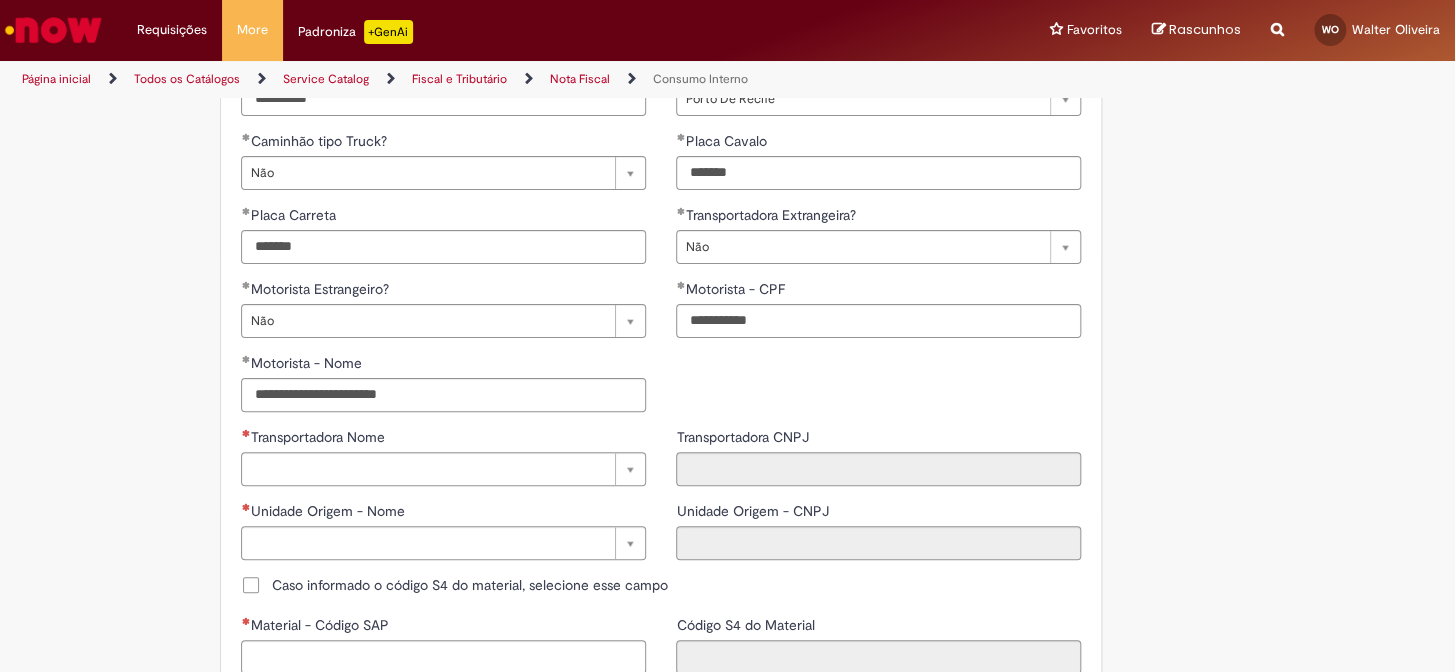 scroll, scrollTop: 727, scrollLeft: 0, axis: vertical 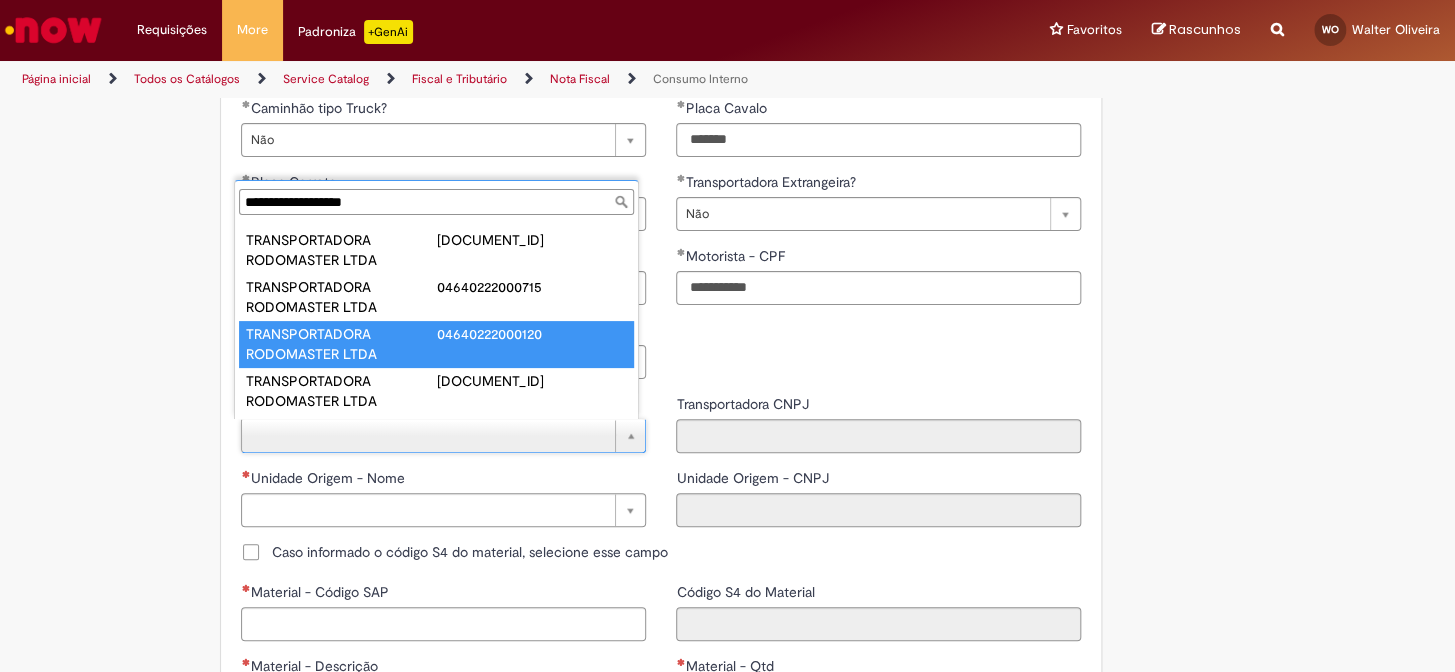 type on "**********" 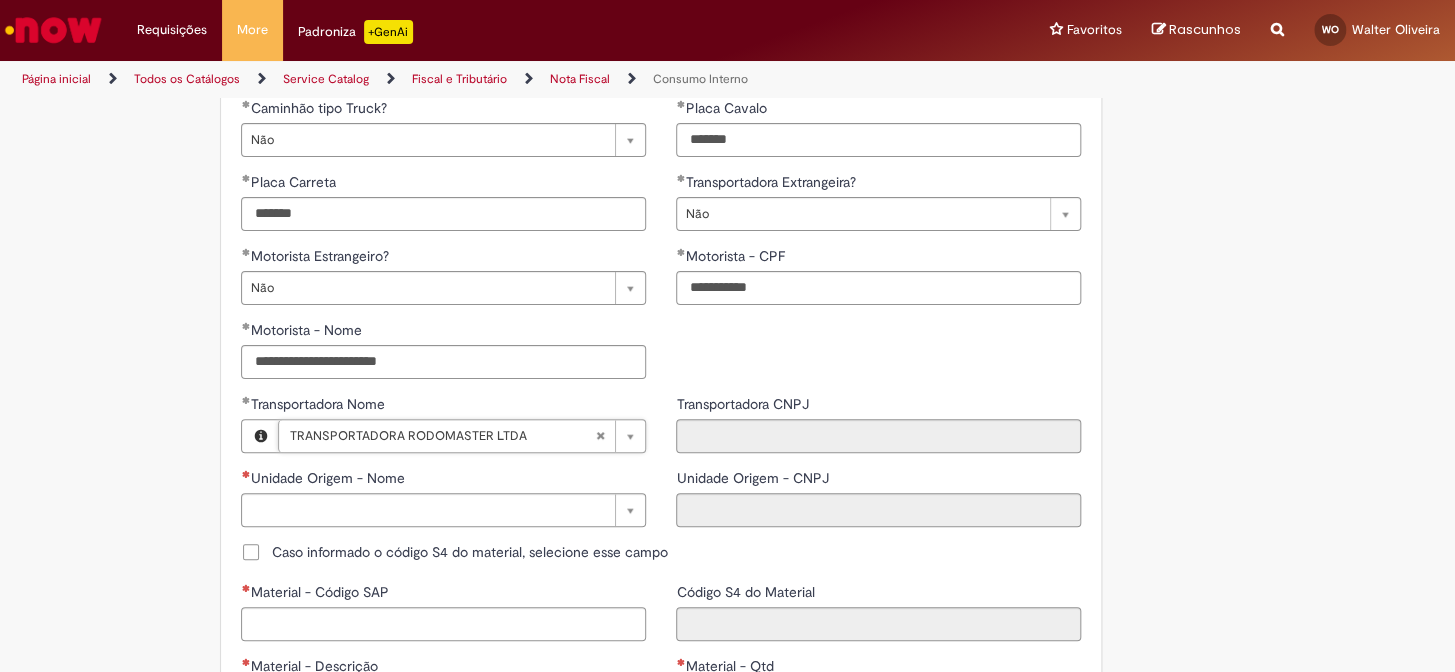 type on "**********" 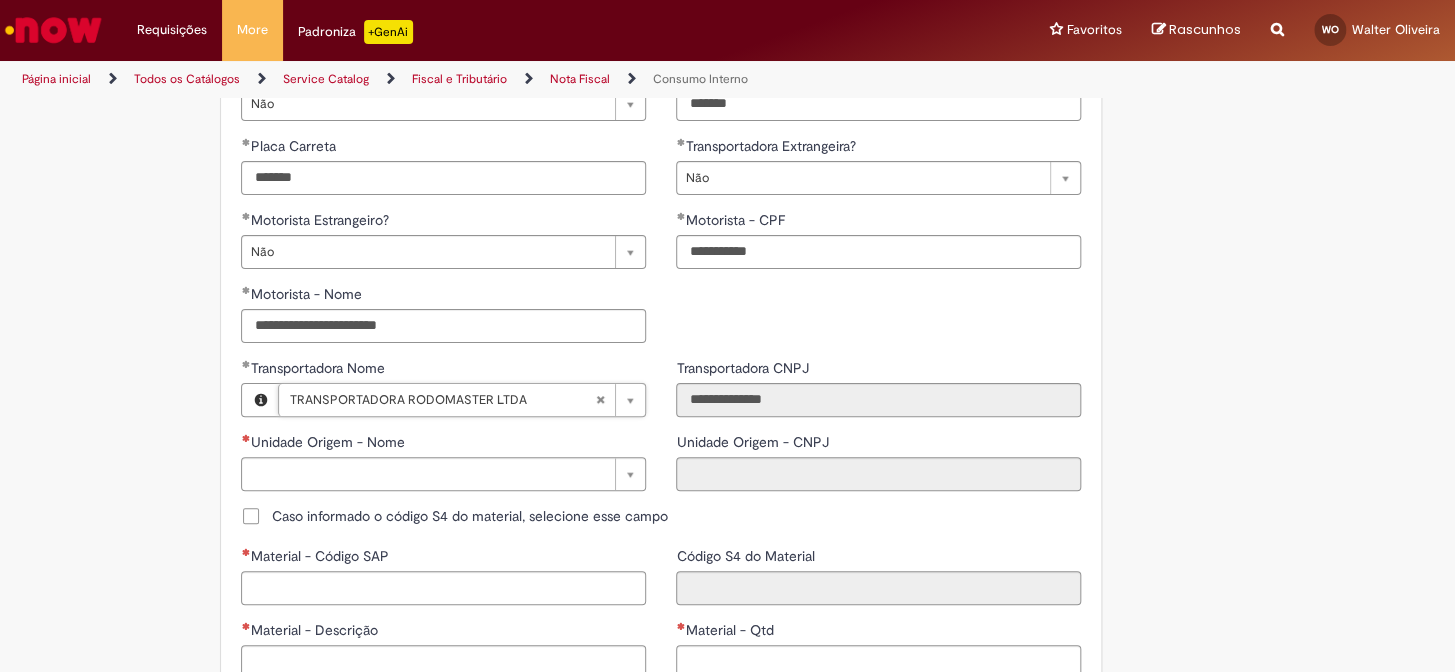 scroll, scrollTop: 818, scrollLeft: 0, axis: vertical 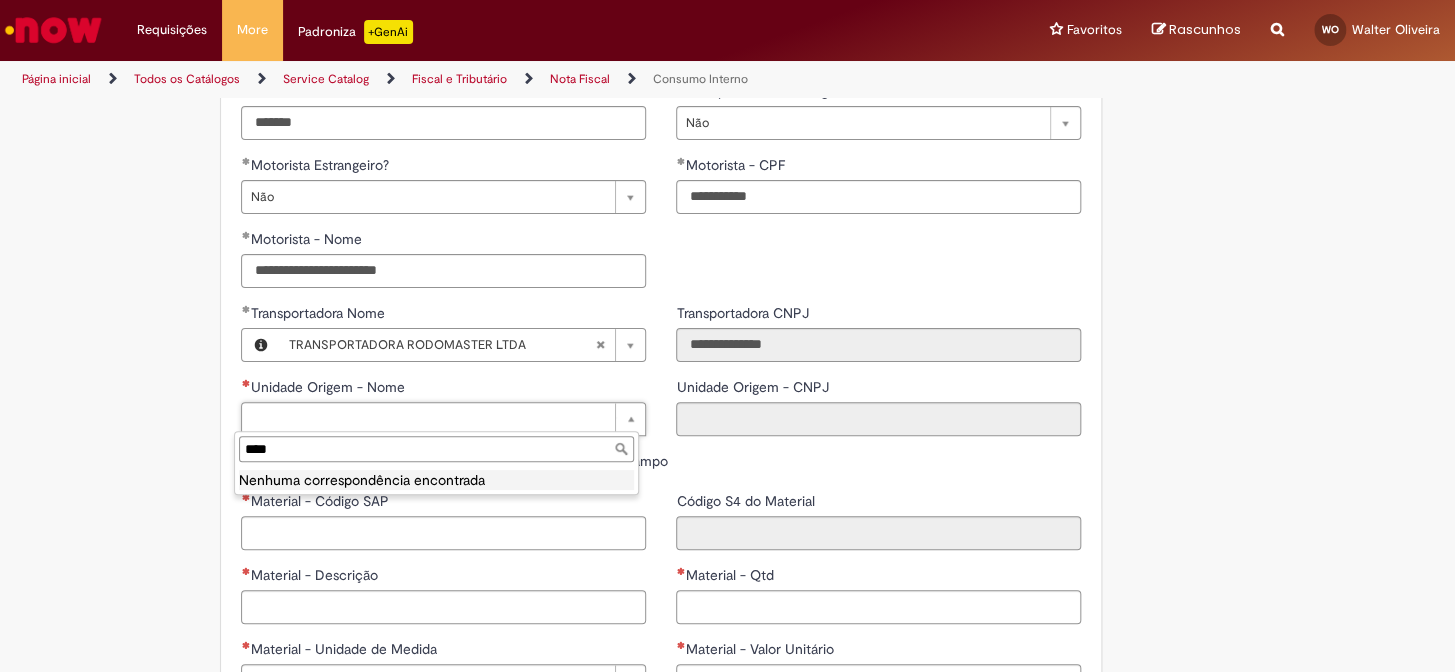 click on "Unidade Origem - Nome         ****         Nenhuma correspondência encontrada" at bounding box center (436, 463) 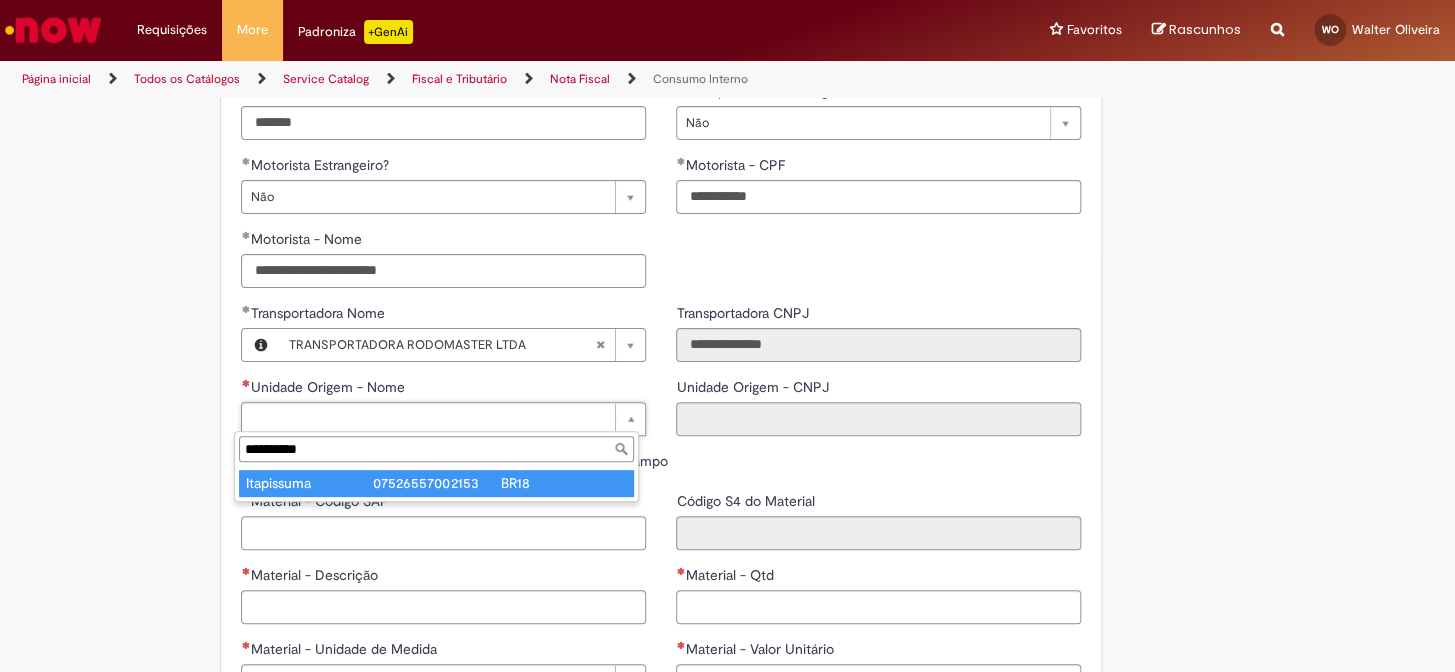 type on "**********" 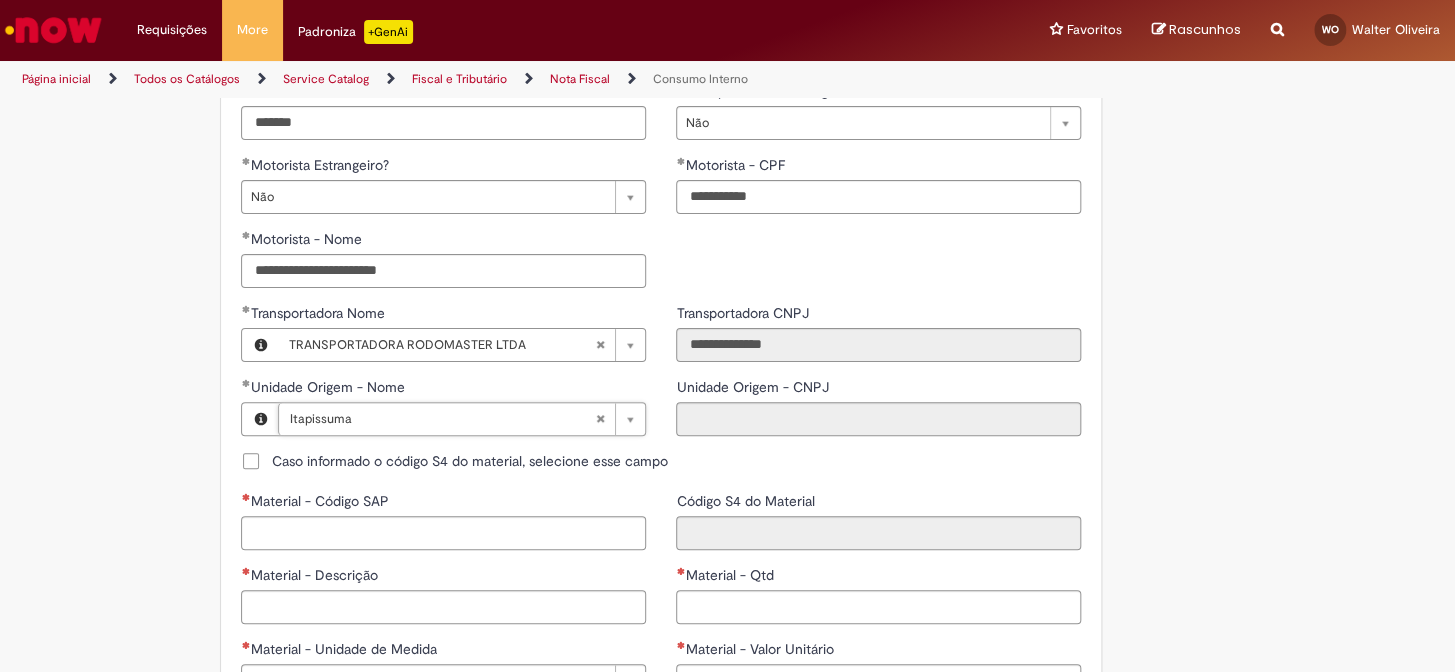 type on "**********" 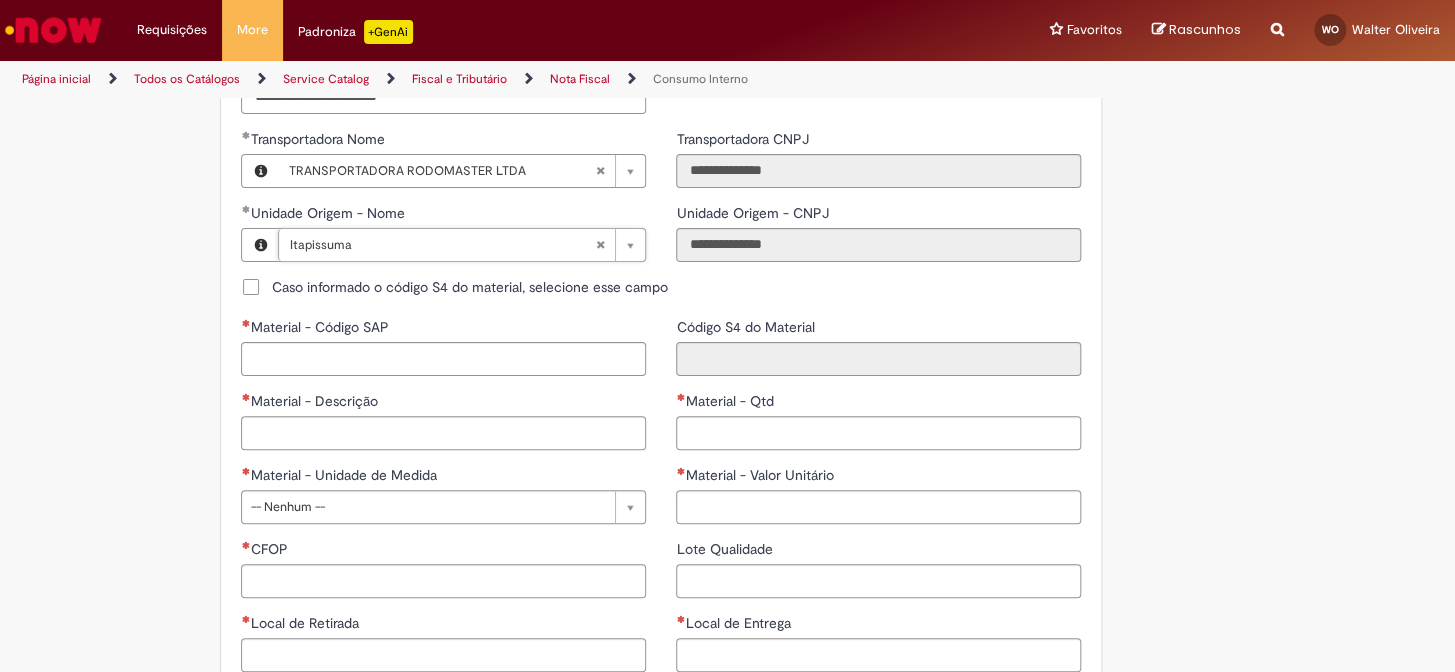 scroll, scrollTop: 1000, scrollLeft: 0, axis: vertical 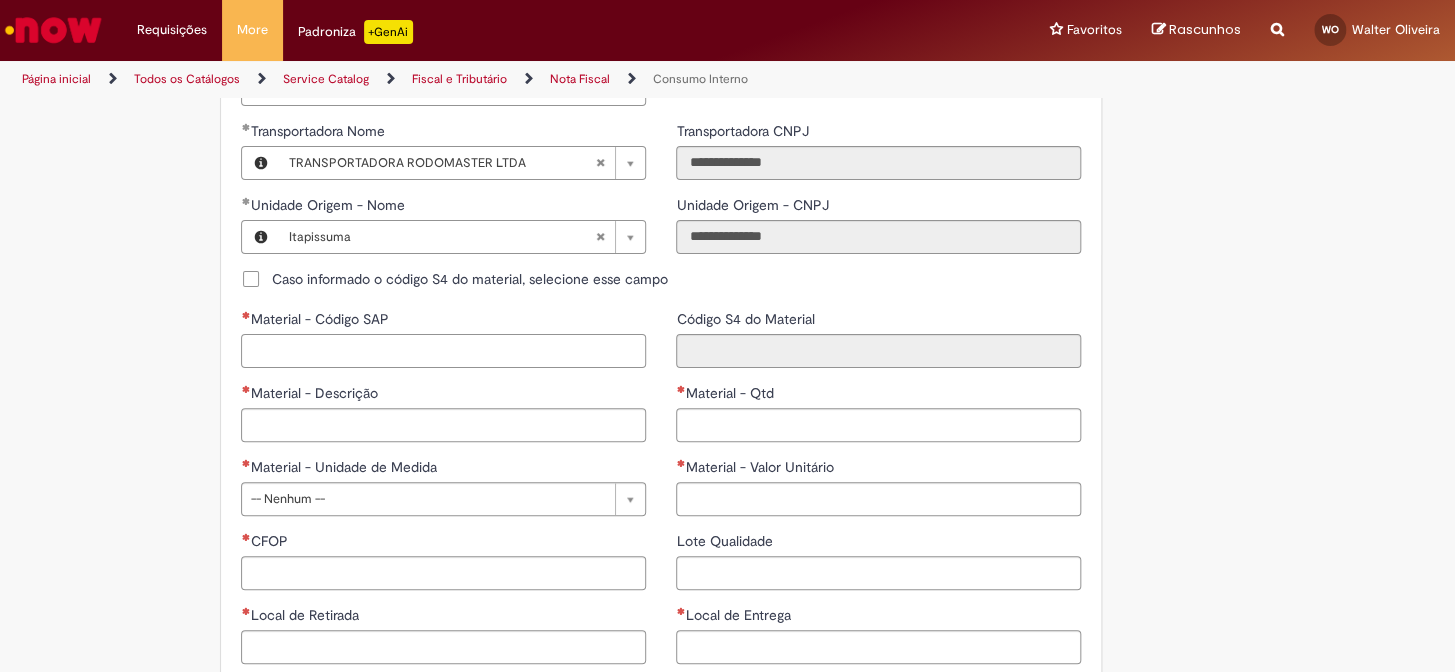 click on "Material - Código SAP" at bounding box center [443, 351] 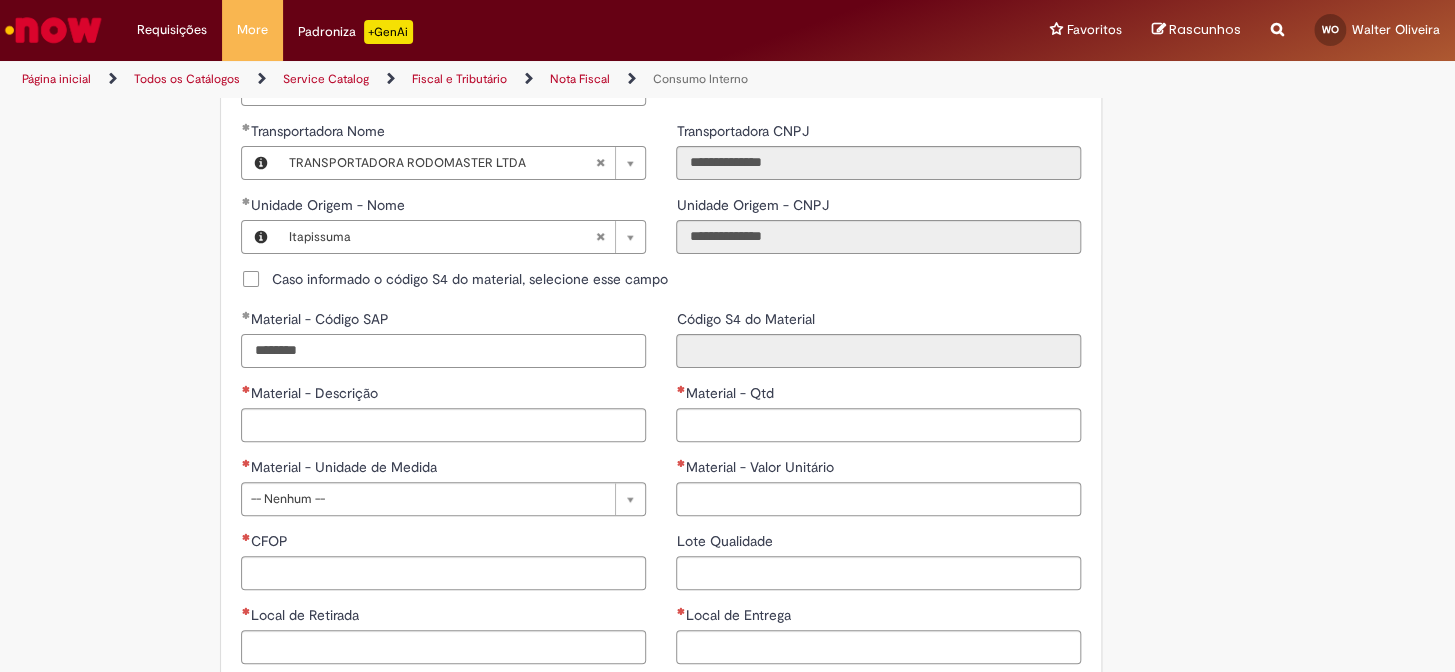 type on "********" 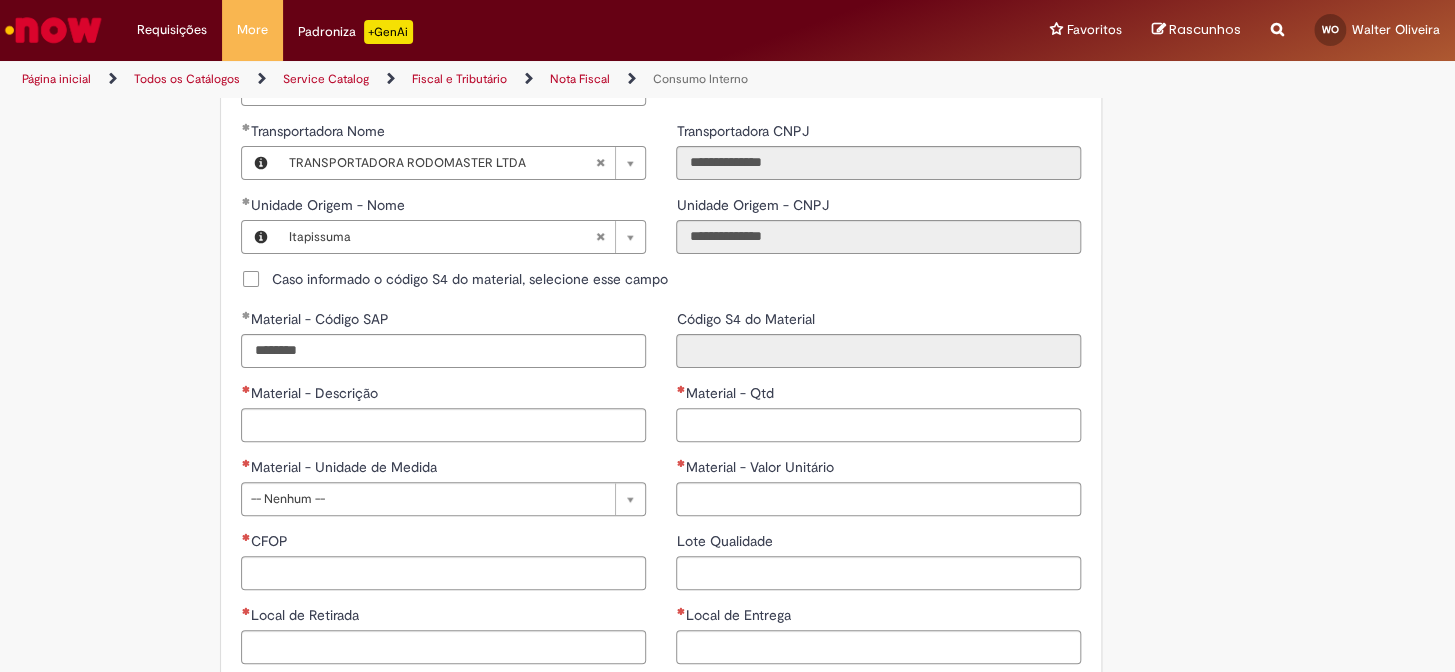 click on "Material - Qtd" at bounding box center (878, 425) 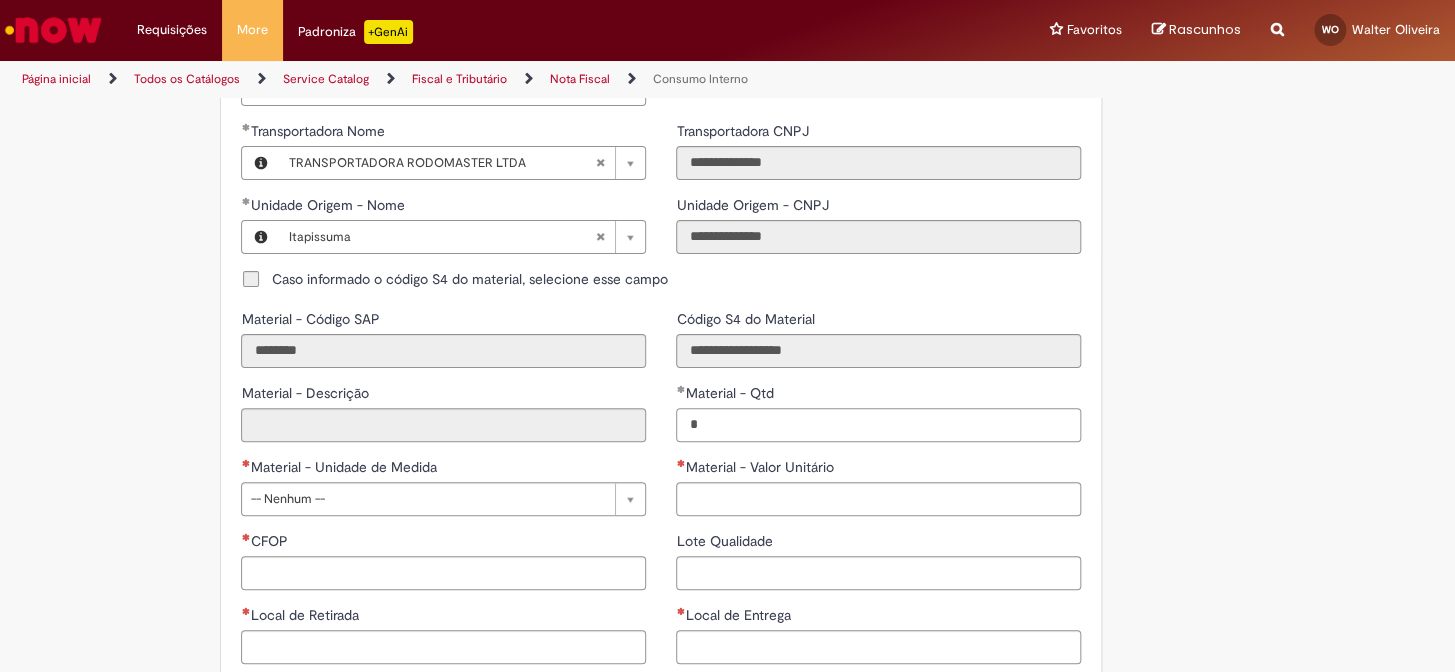 type on "**" 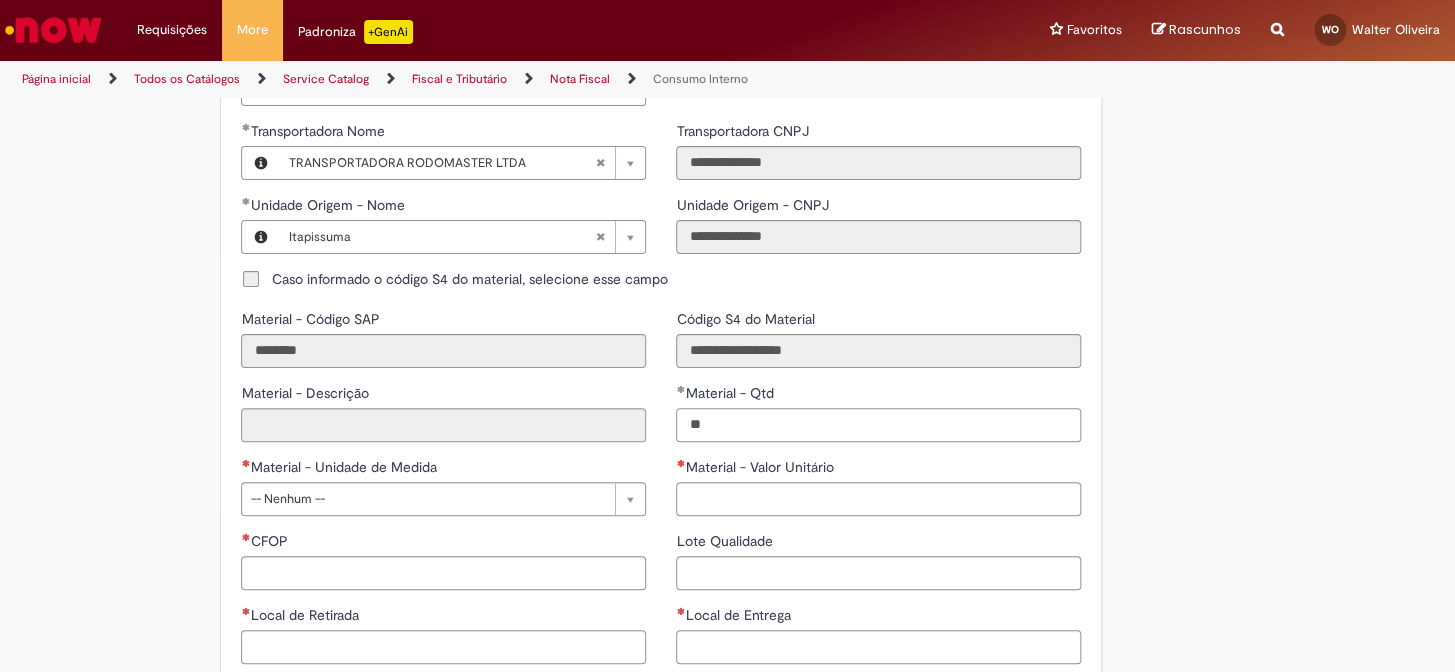 type on "**********" 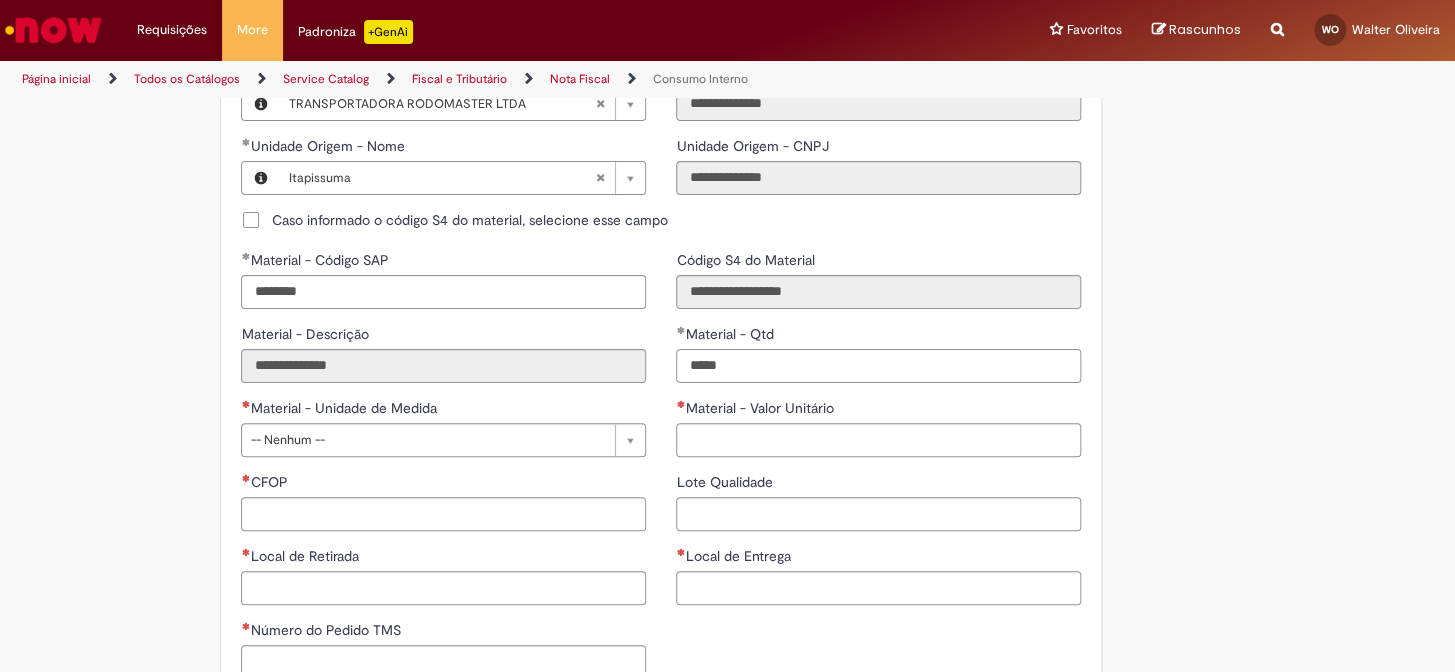 scroll, scrollTop: 1090, scrollLeft: 0, axis: vertical 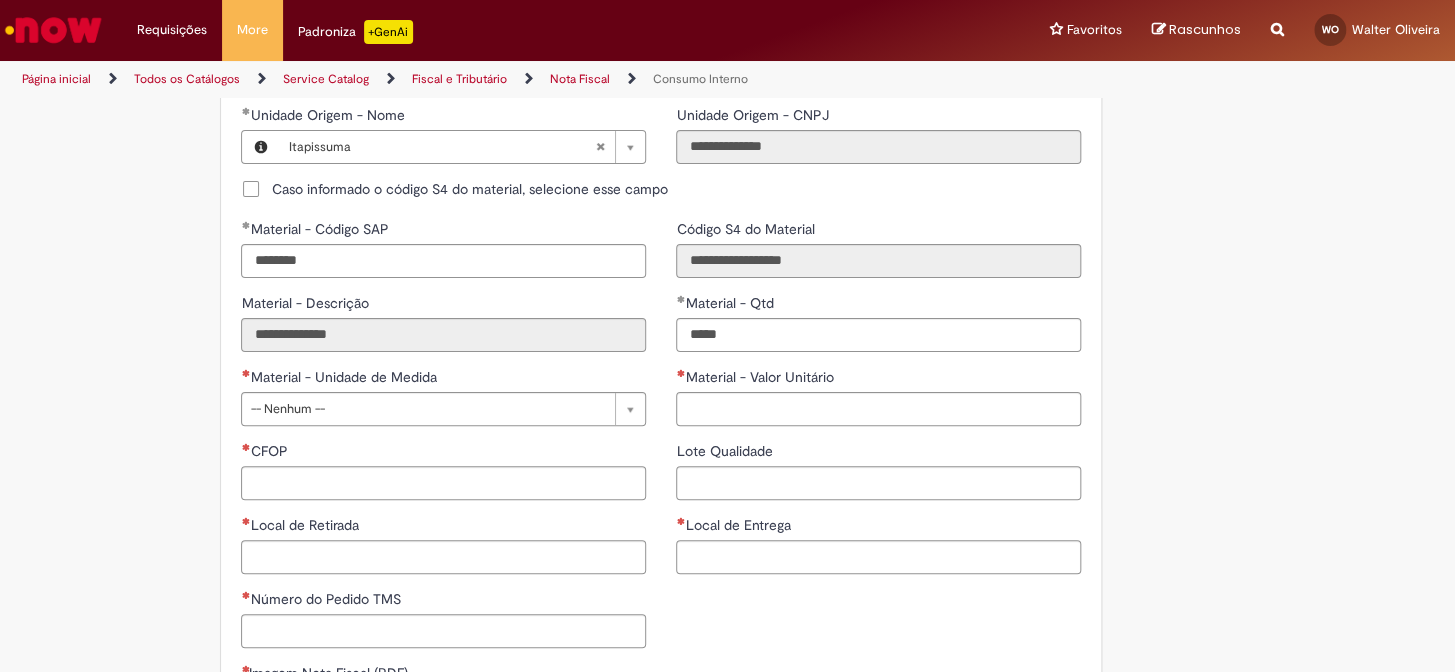 type on "**********" 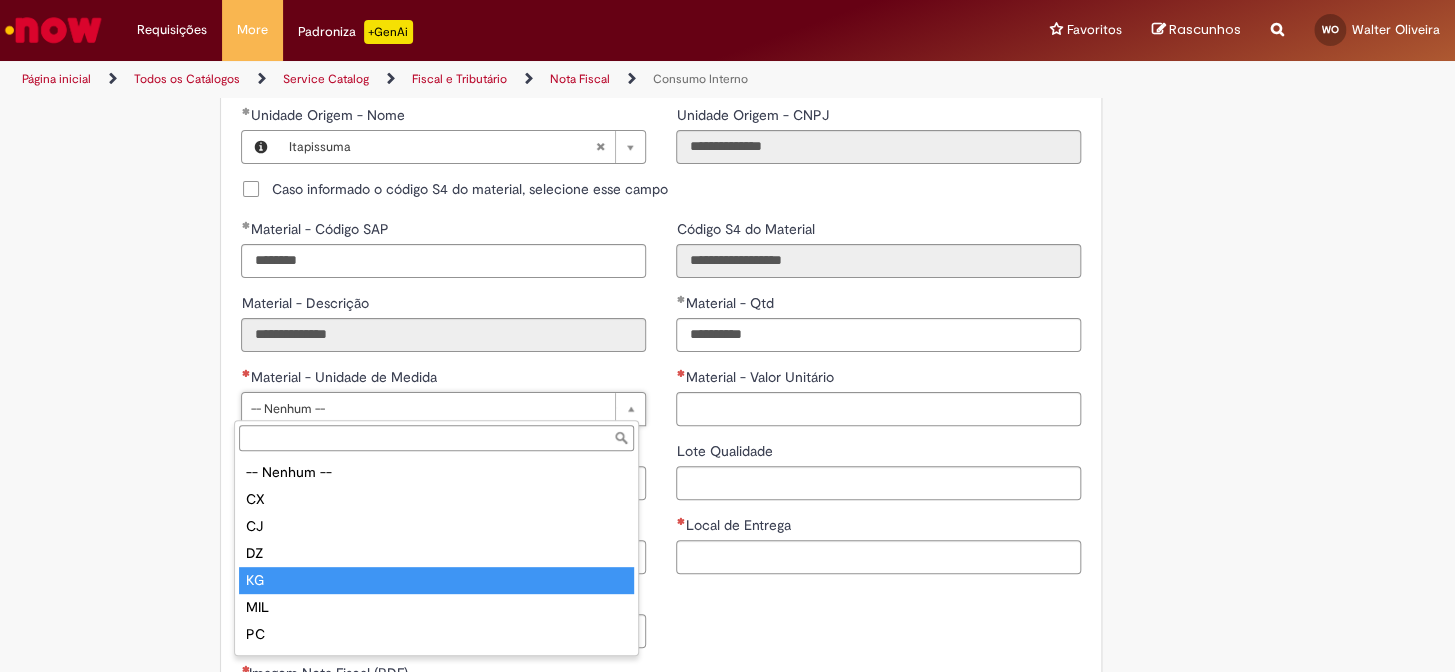 type on "**" 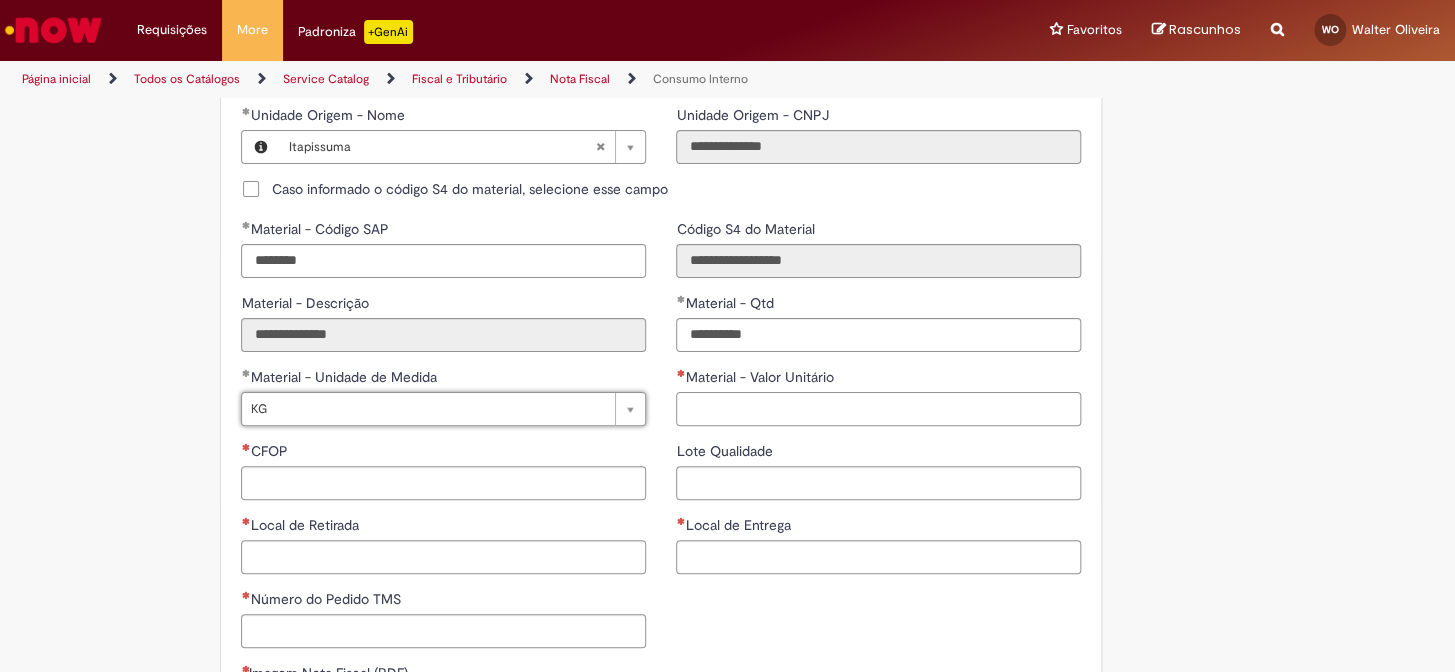 click on "Material - Valor Unitário" at bounding box center [878, 409] 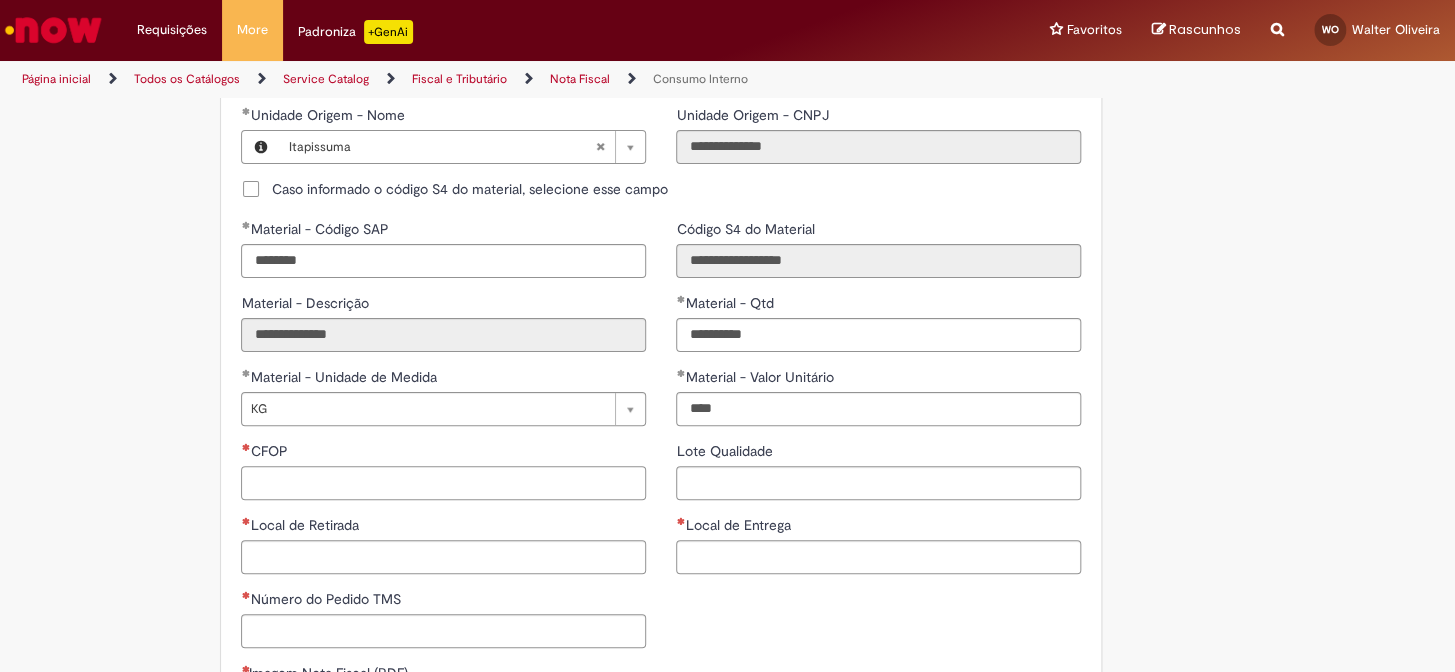 type on "*******" 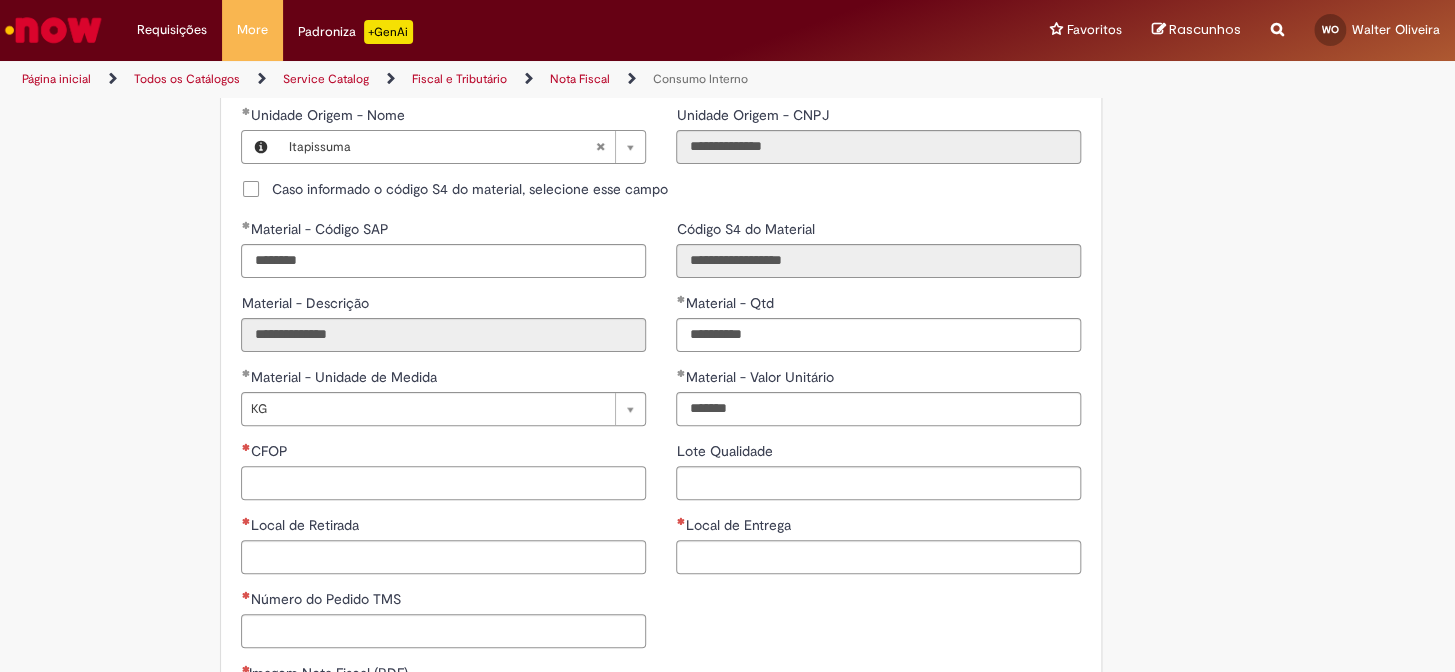 click on "CFOP" at bounding box center [443, 483] 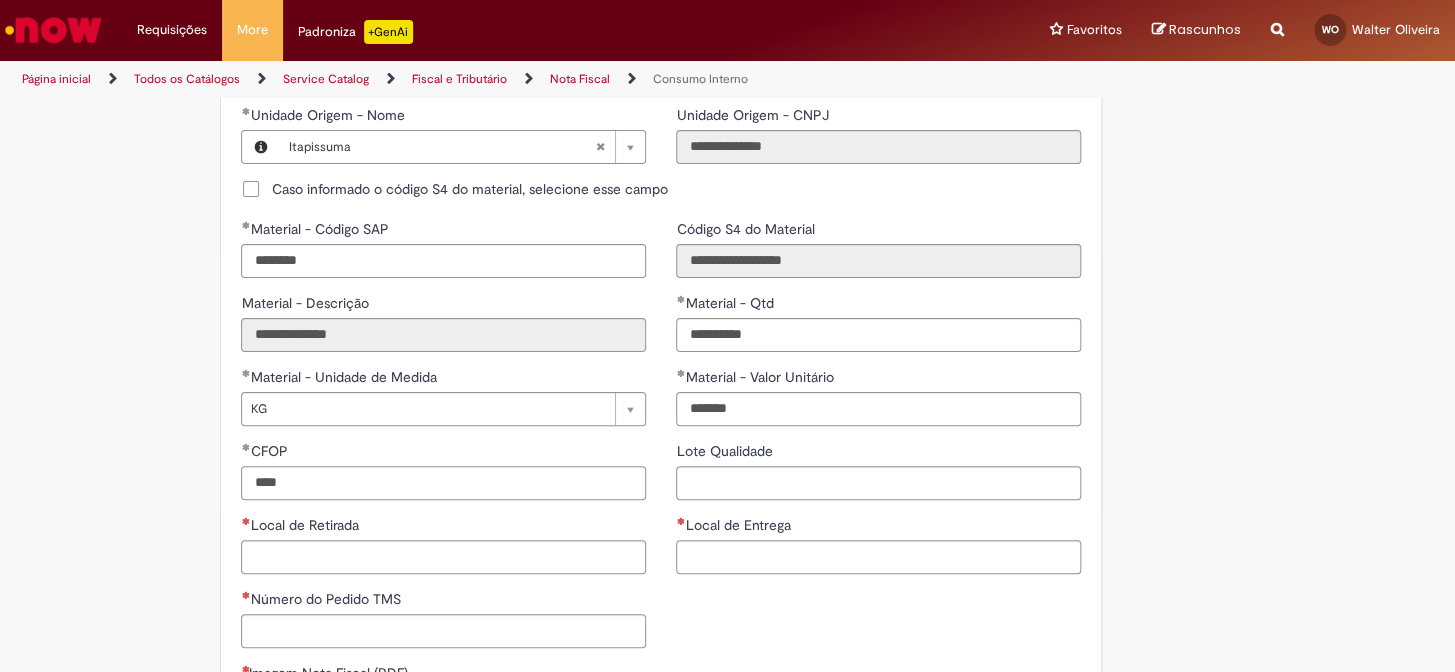 type on "****" 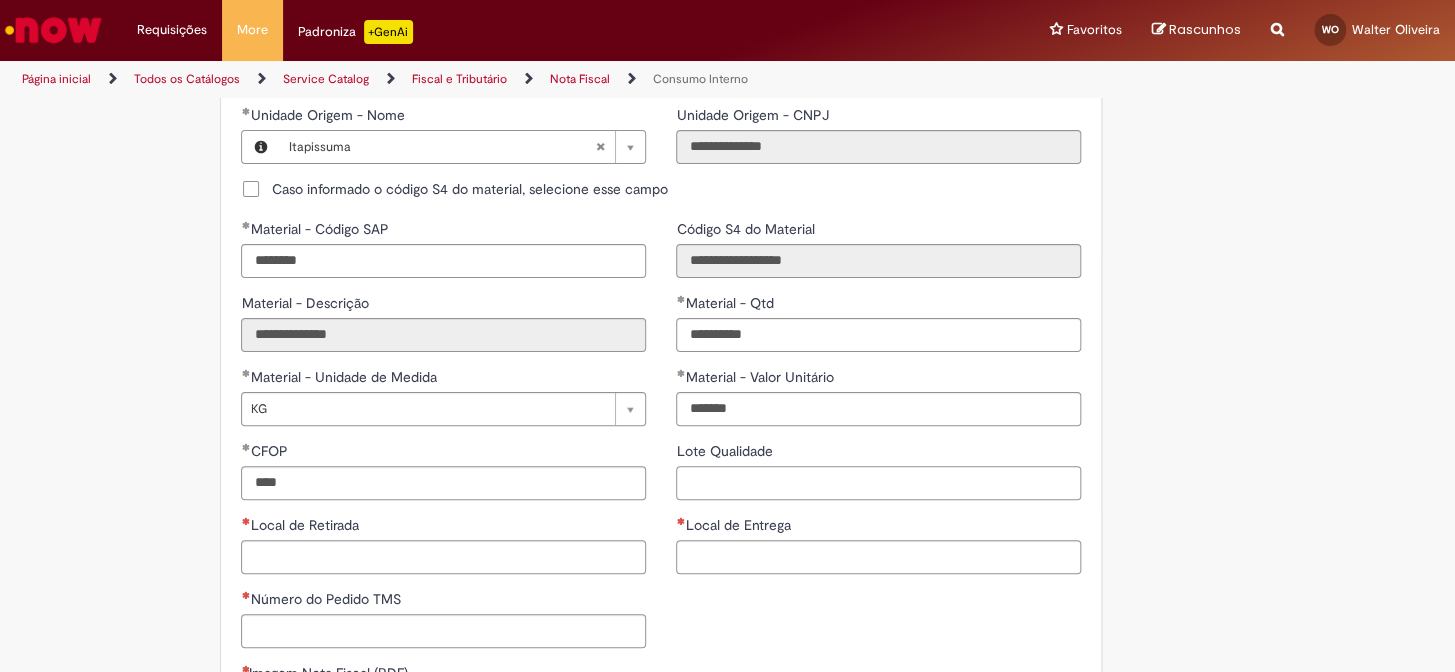 click on "Lote Qualidade" at bounding box center [878, 483] 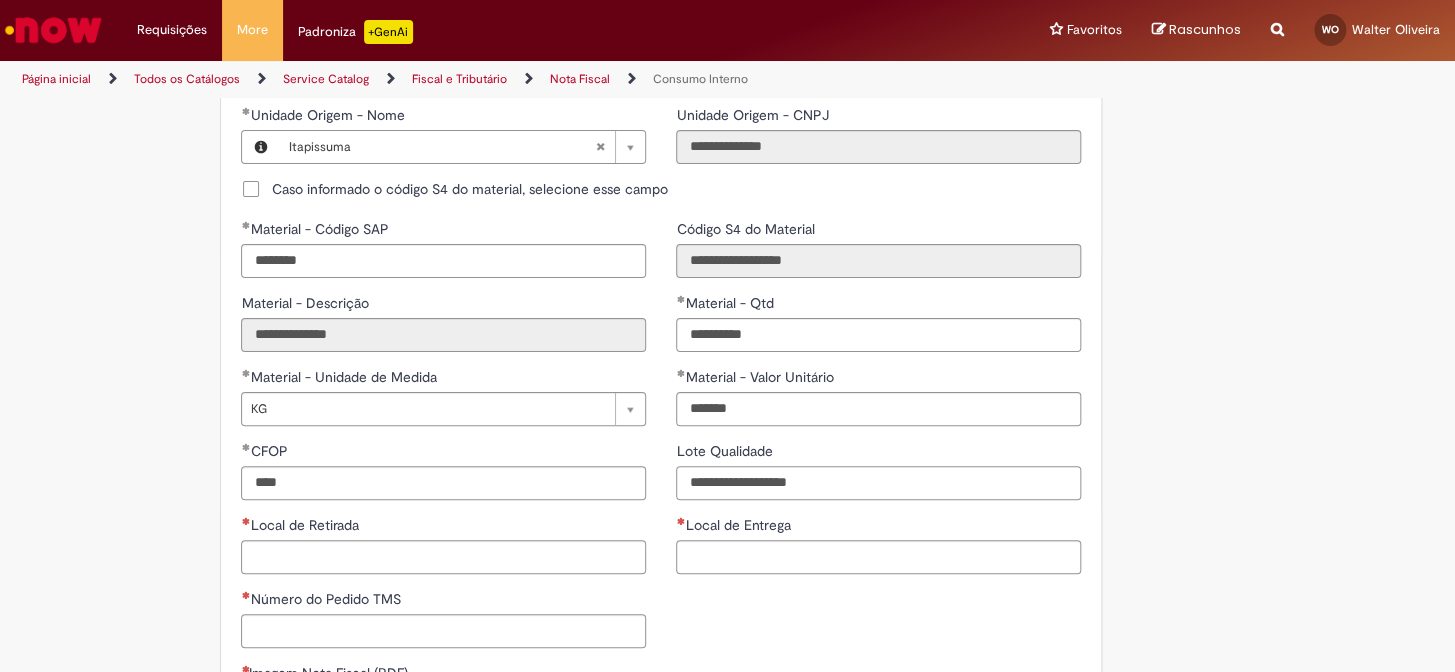 type on "**********" 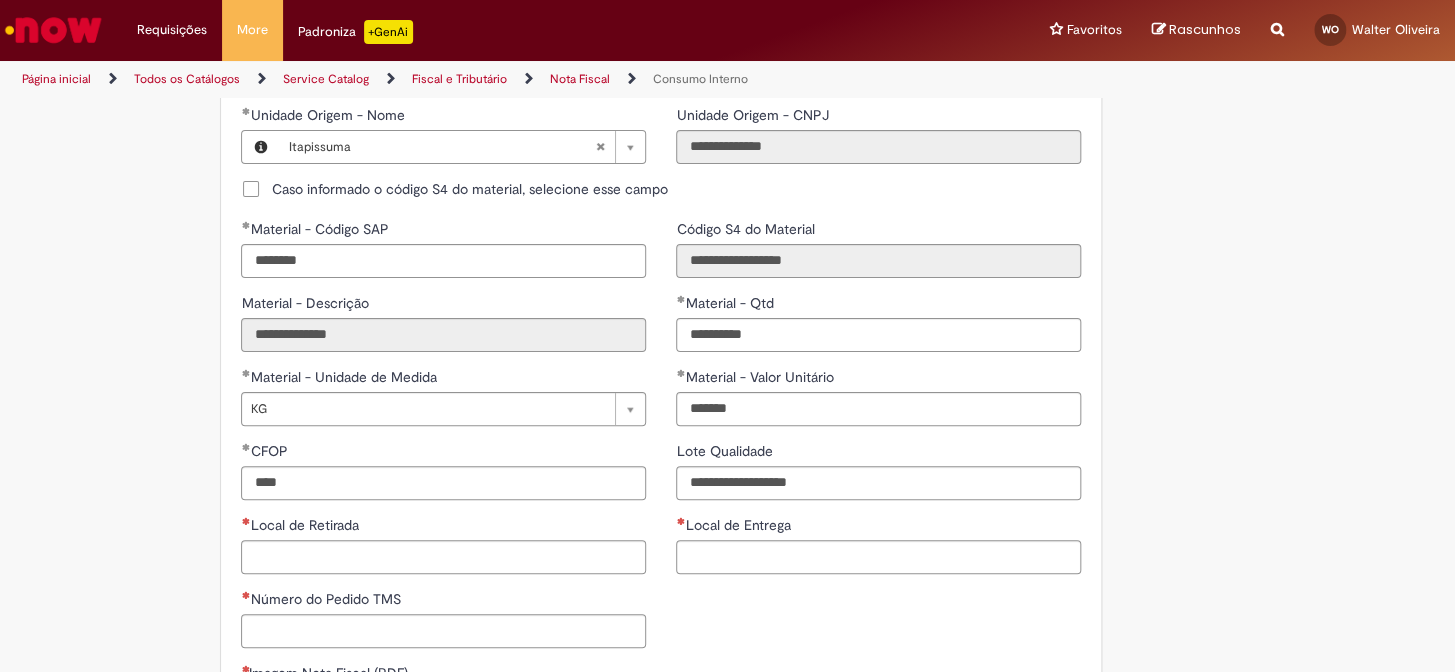 click on "**********" at bounding box center [878, 404] 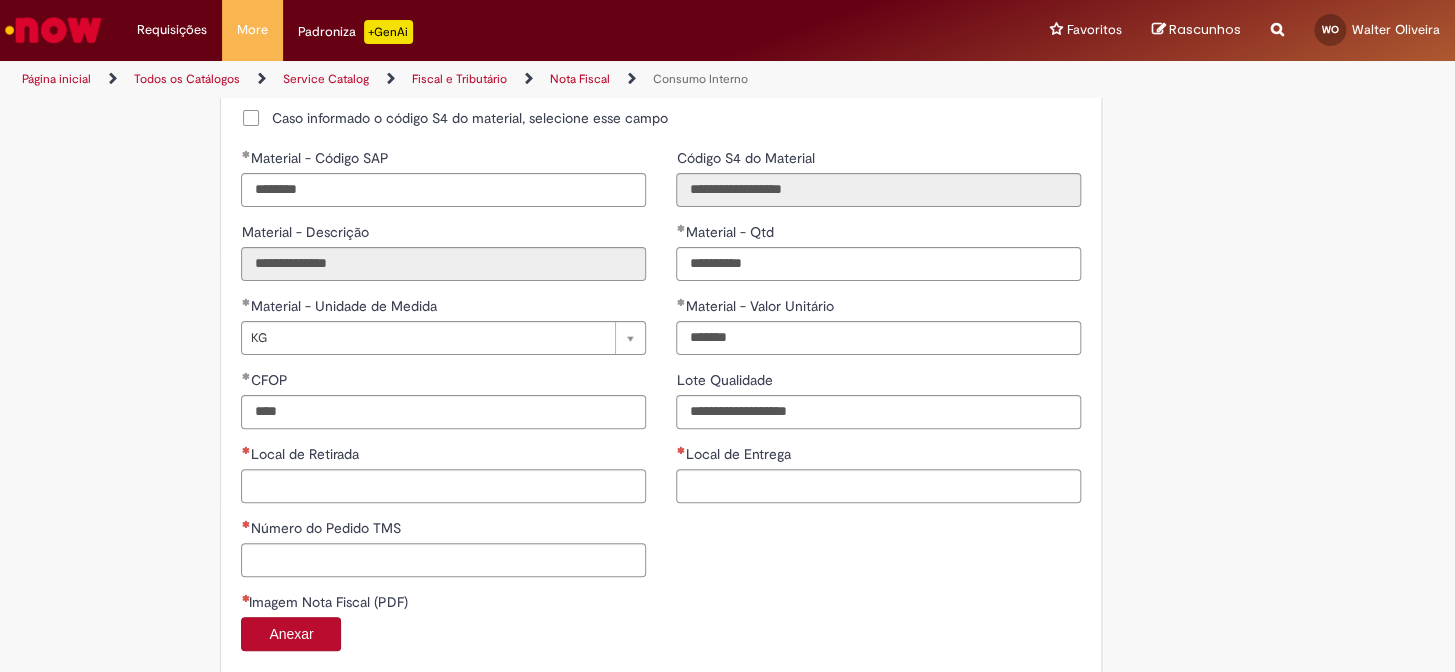 scroll, scrollTop: 1272, scrollLeft: 0, axis: vertical 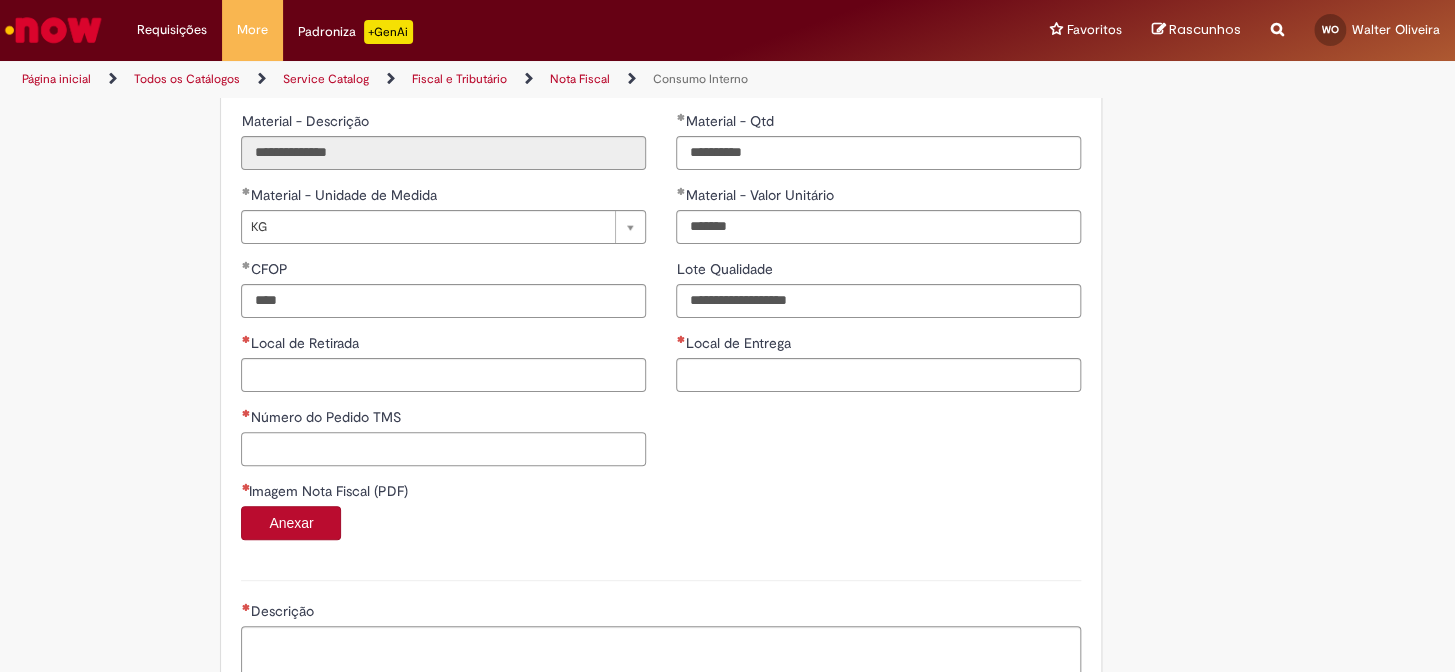 click on "Número do Pedido TMS" at bounding box center (443, 449) 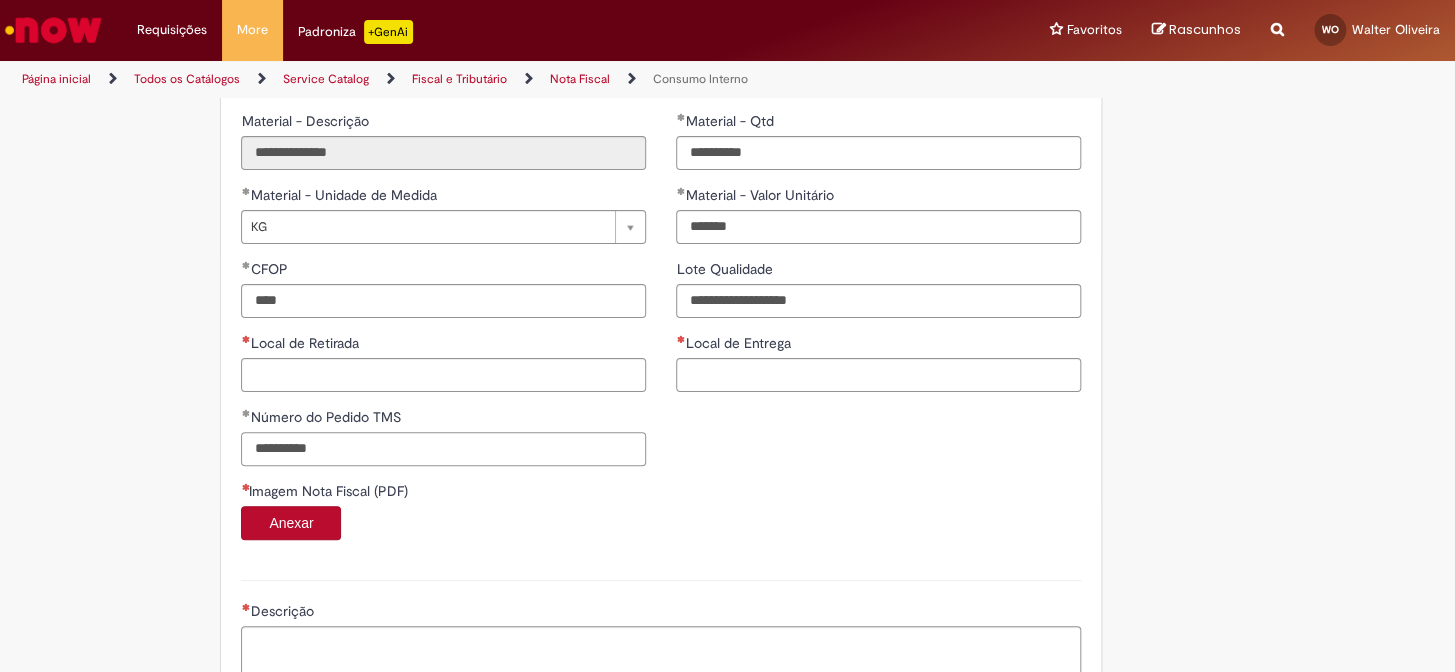 type on "**********" 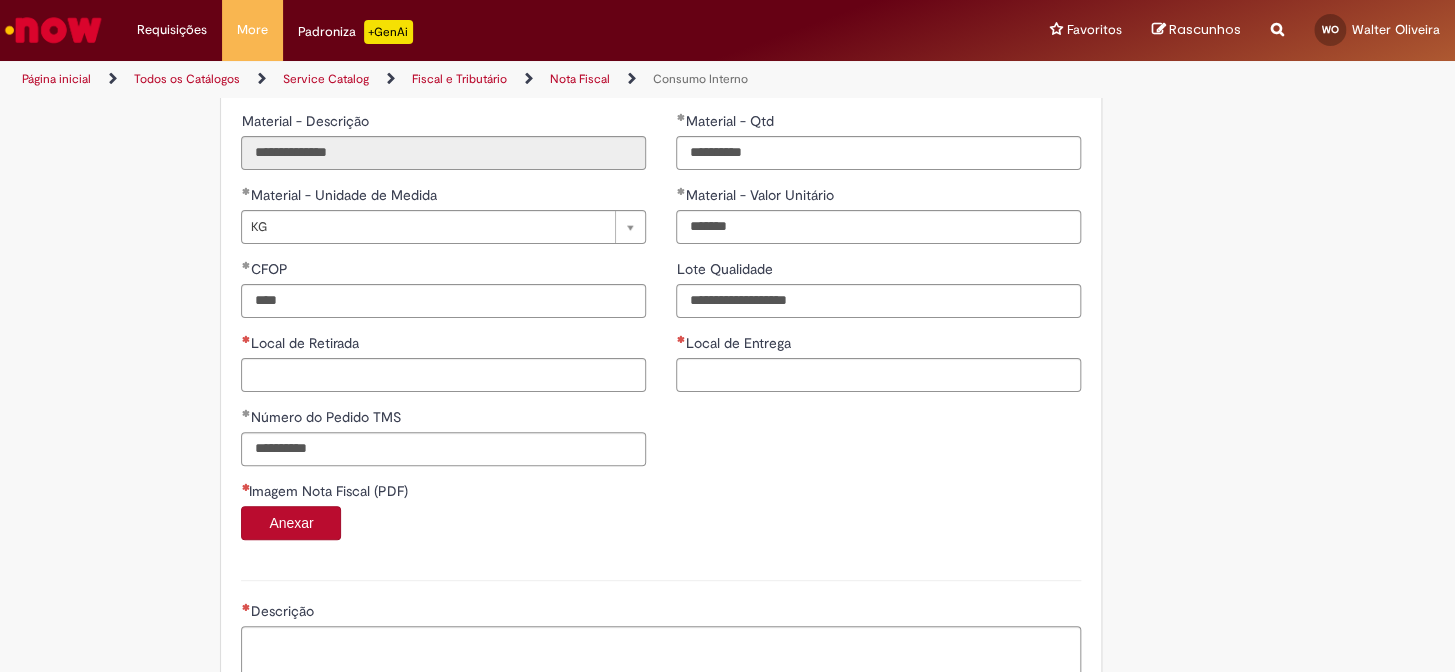 click on "**********" at bounding box center (661, 259) 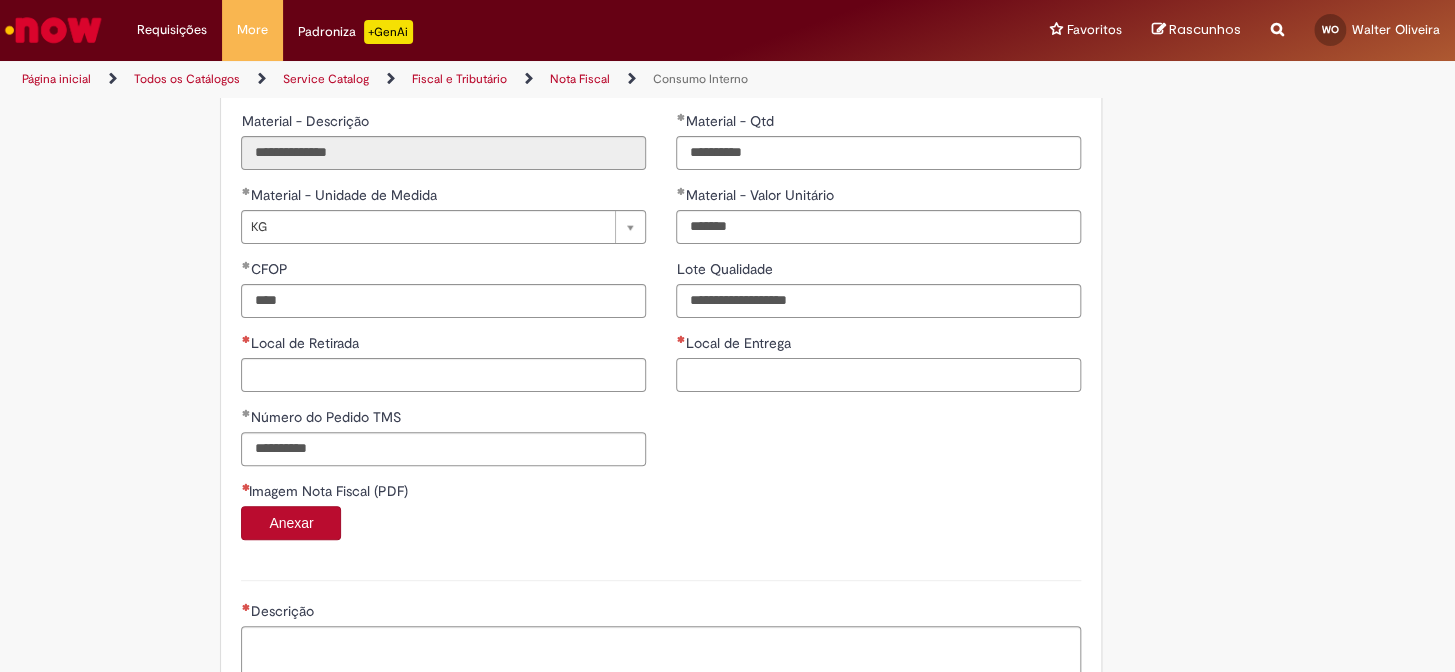 click on "Local de Entrega" at bounding box center (878, 375) 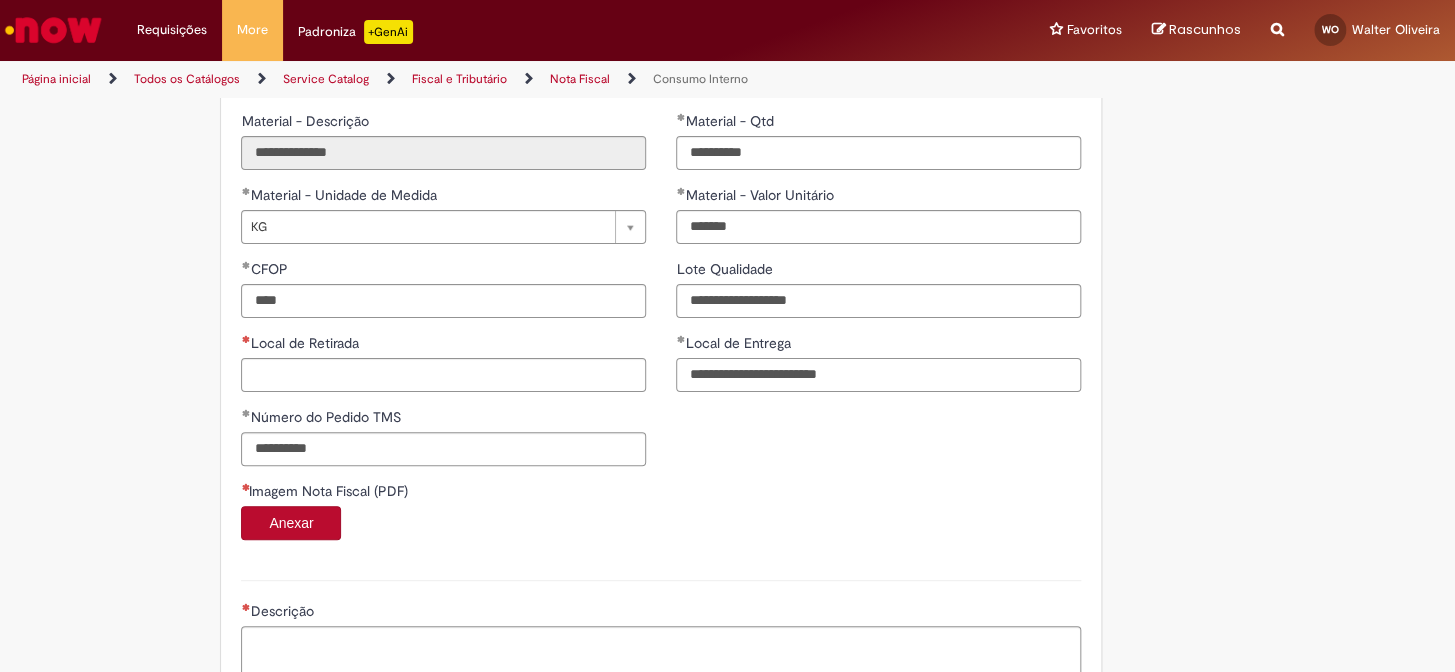 drag, startPoint x: 883, startPoint y: 380, endPoint x: 765, endPoint y: 381, distance: 118.004234 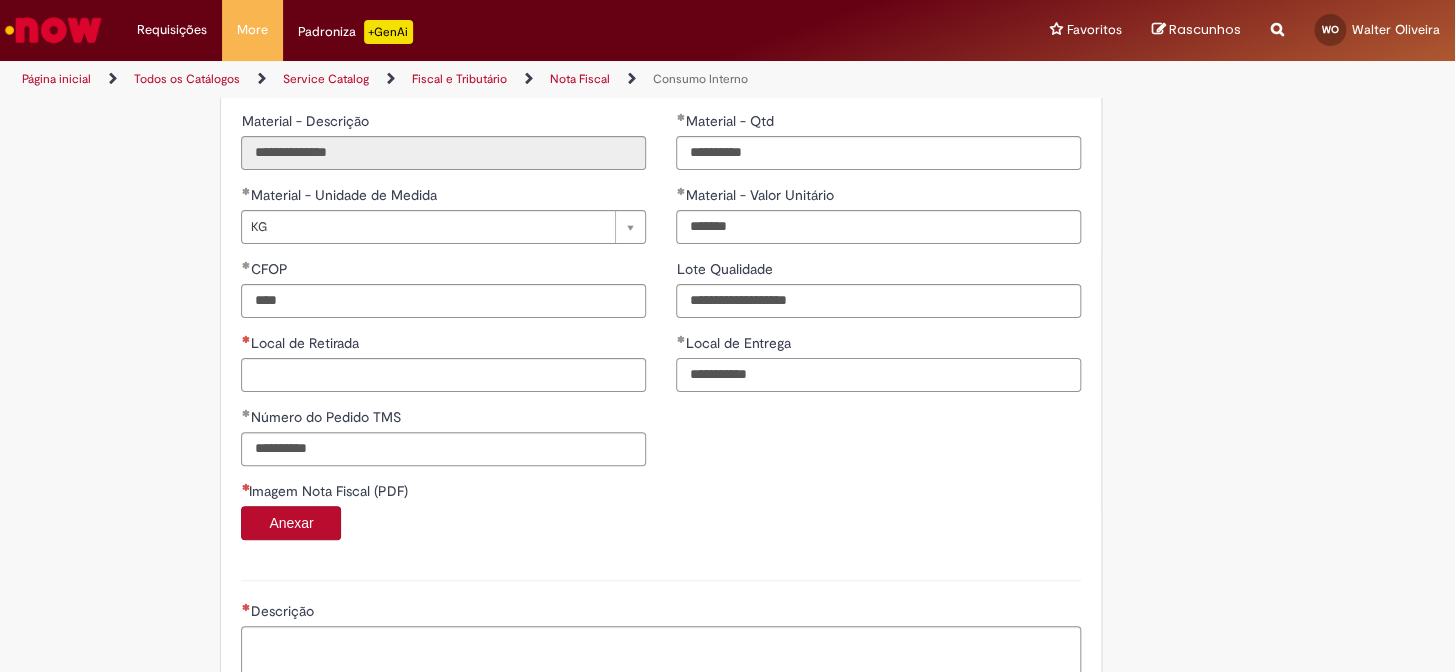 type on "**********" 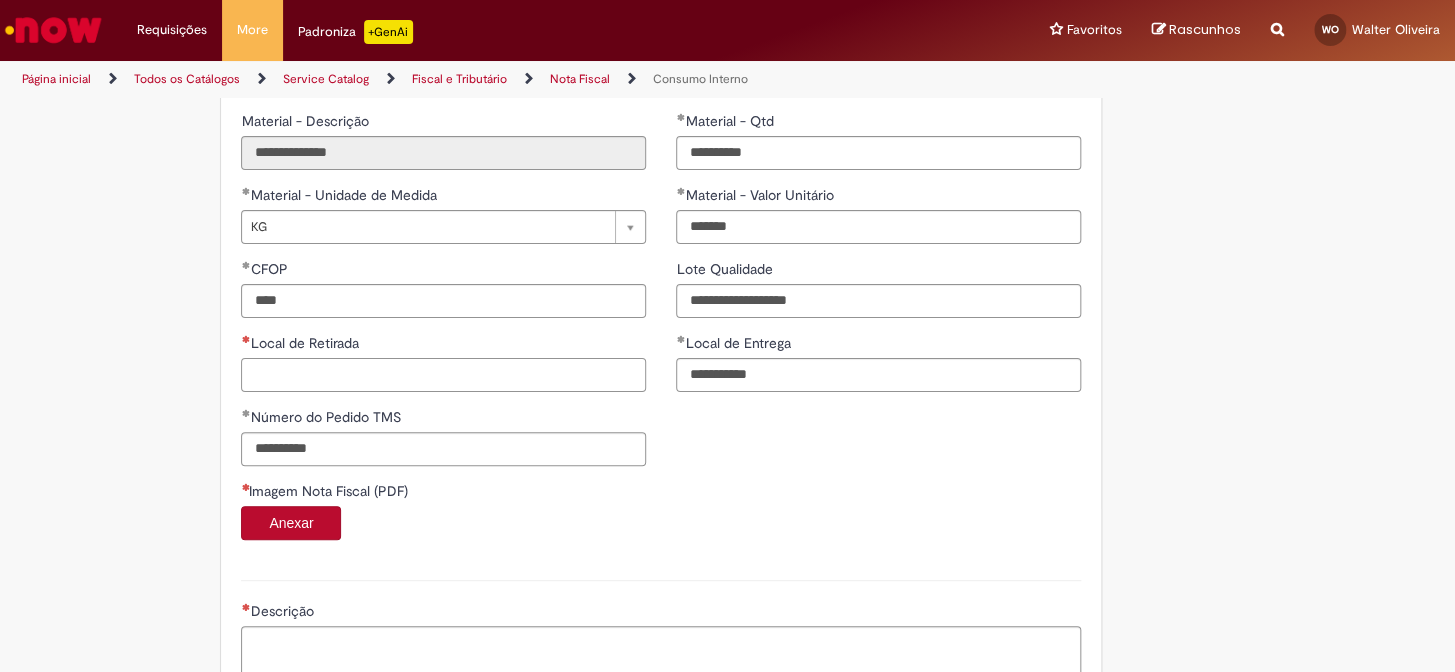 click on "Local de Retirada" at bounding box center (443, 375) 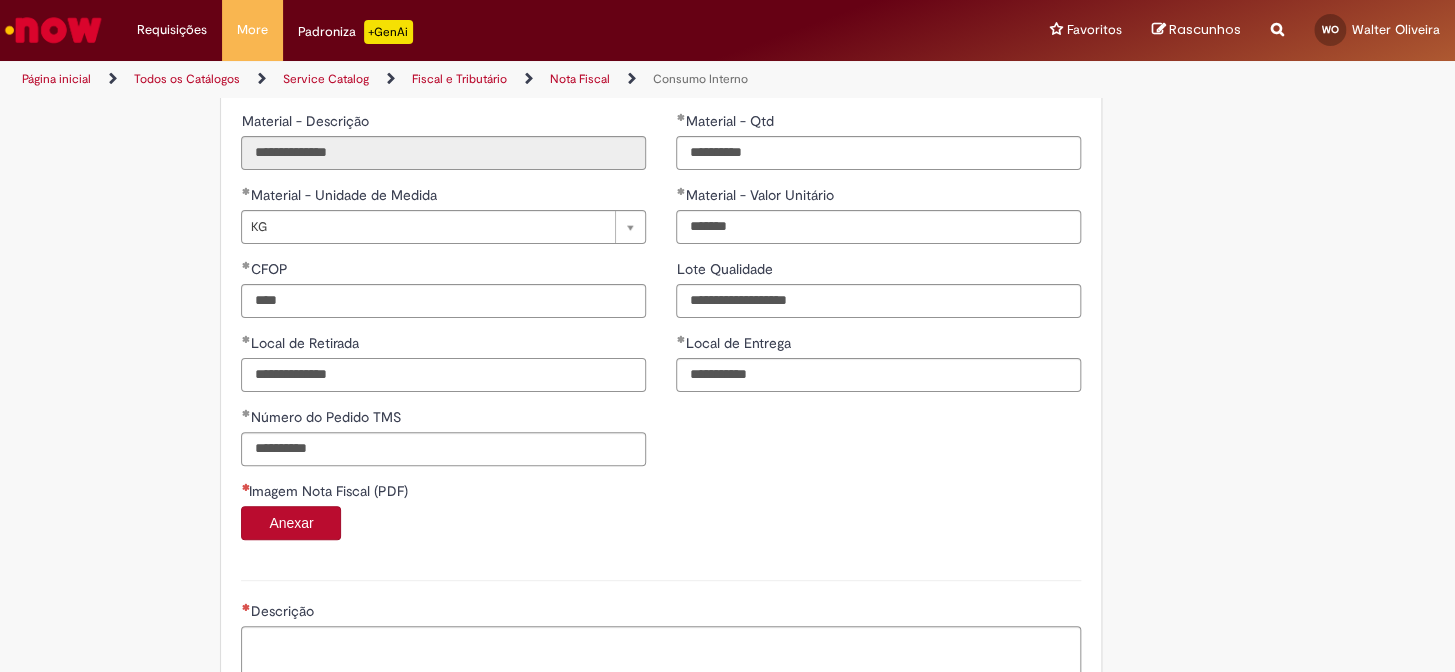 drag, startPoint x: 252, startPoint y: 373, endPoint x: 211, endPoint y: 373, distance: 41 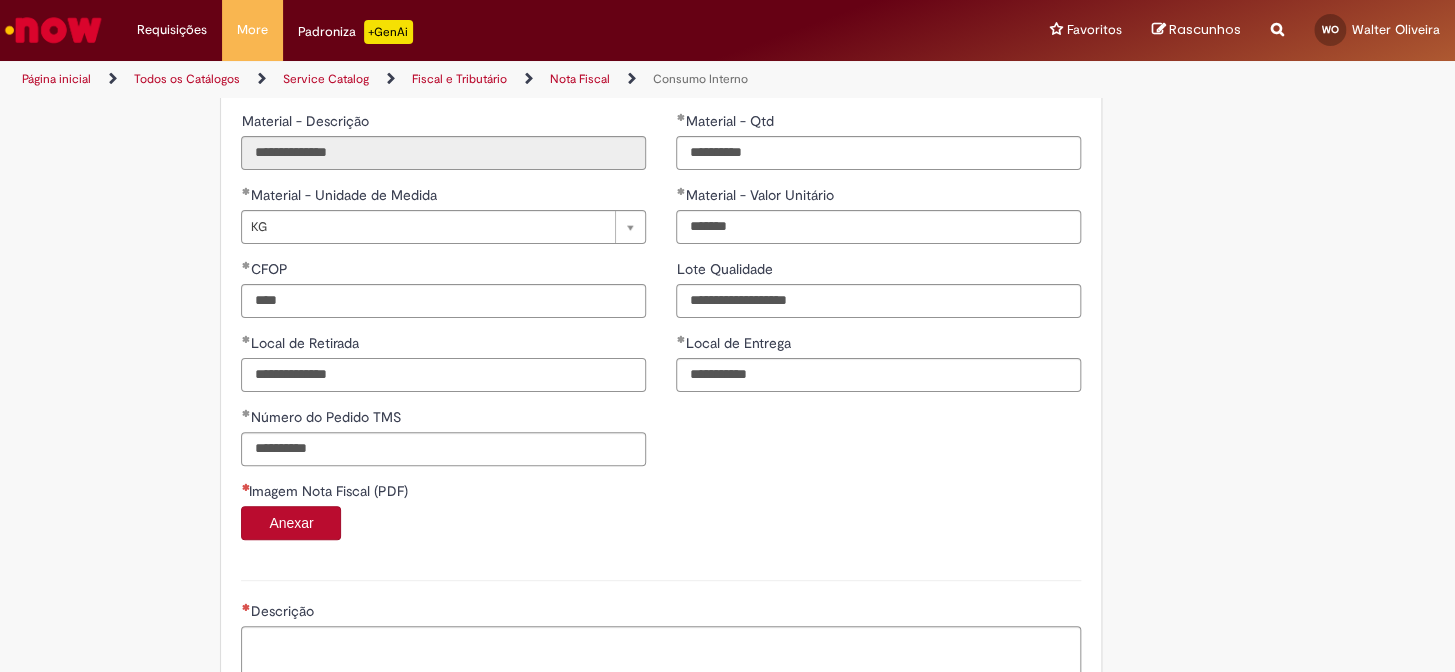 drag, startPoint x: 254, startPoint y: 367, endPoint x: 204, endPoint y: 373, distance: 50.358715 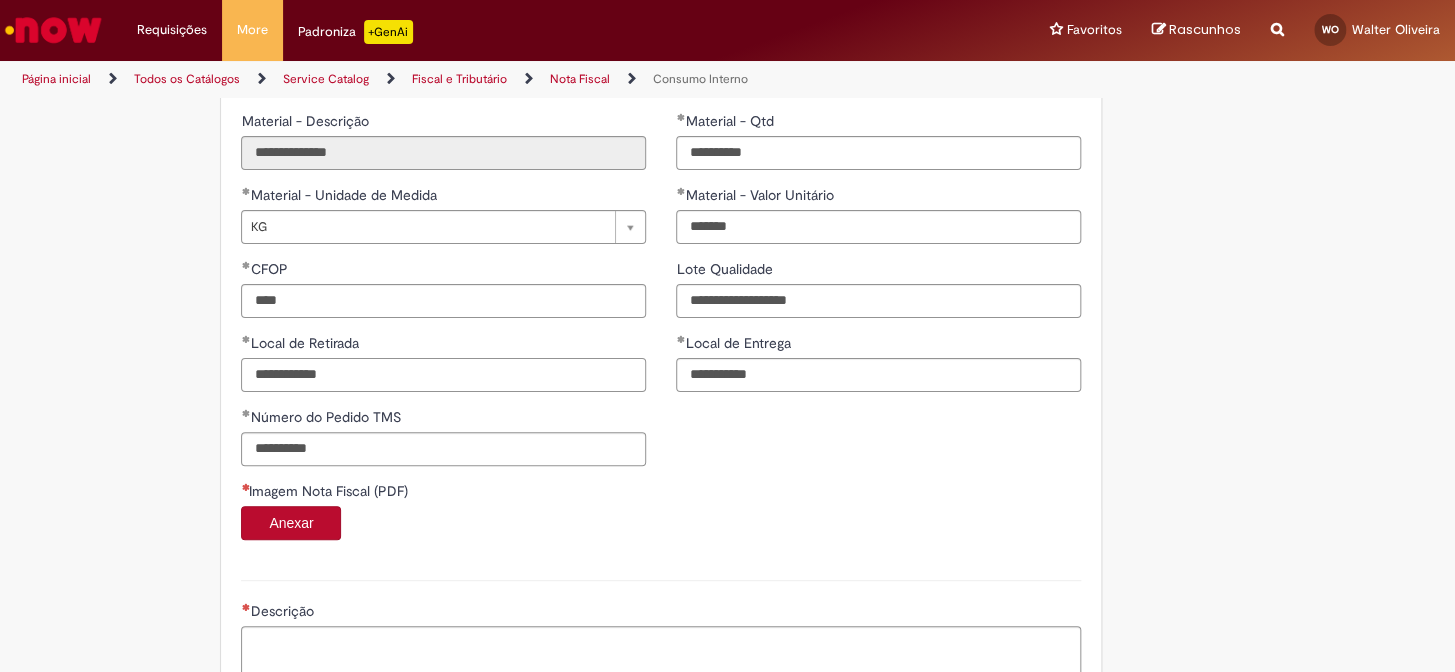 type on "**********" 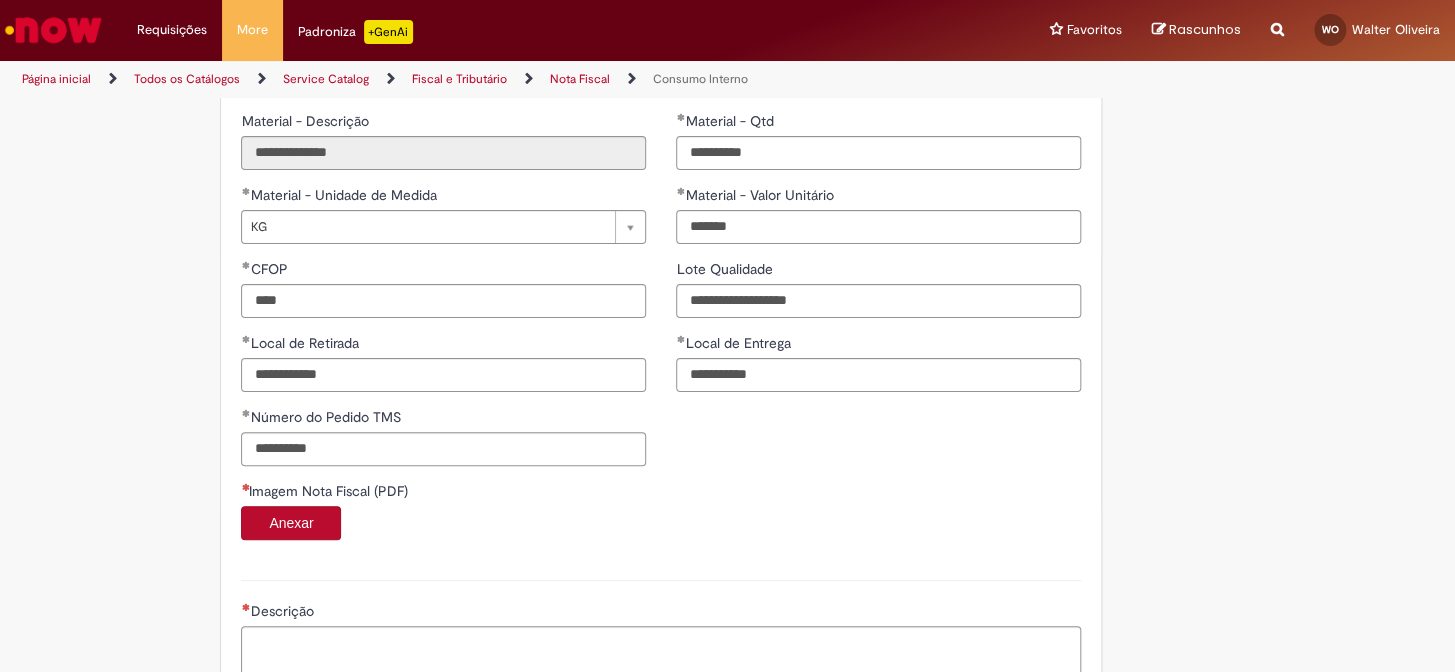 click on "**********" at bounding box center [630, -179] 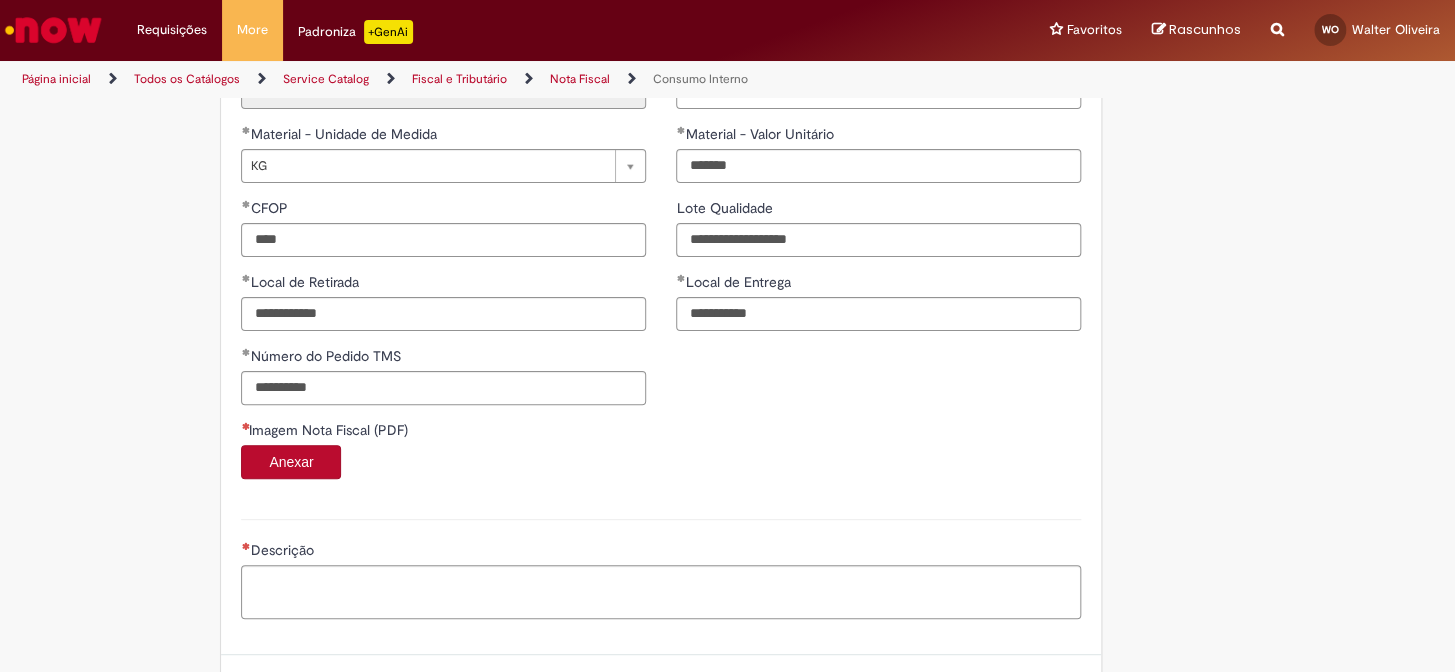 scroll, scrollTop: 1363, scrollLeft: 0, axis: vertical 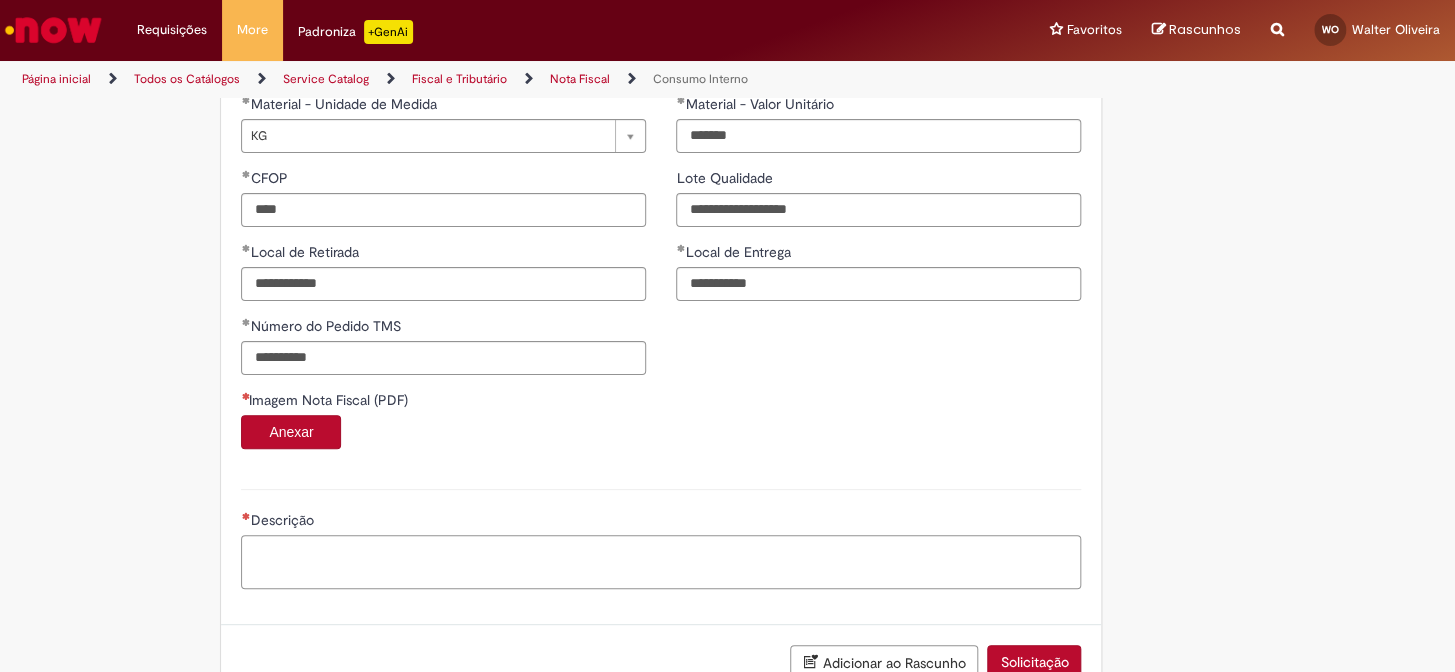 click on "Descrição" at bounding box center (661, 562) 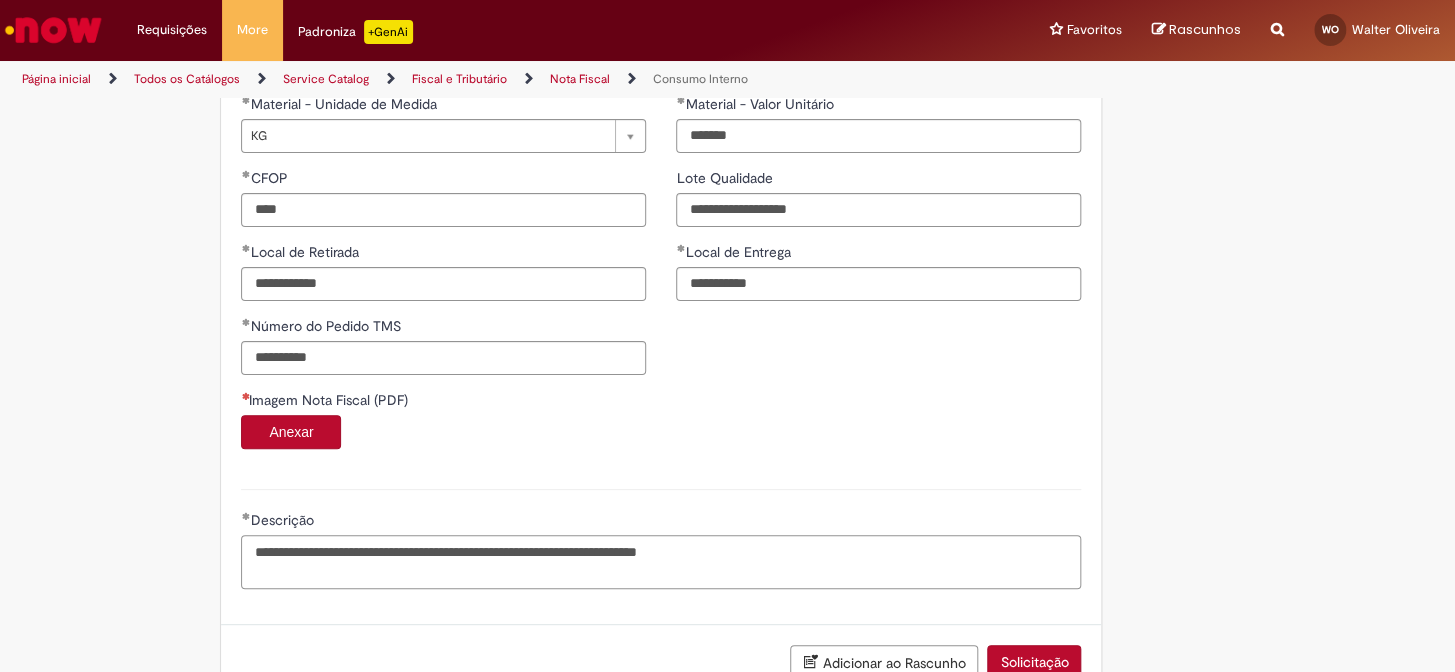 click on "**********" at bounding box center (661, 562) 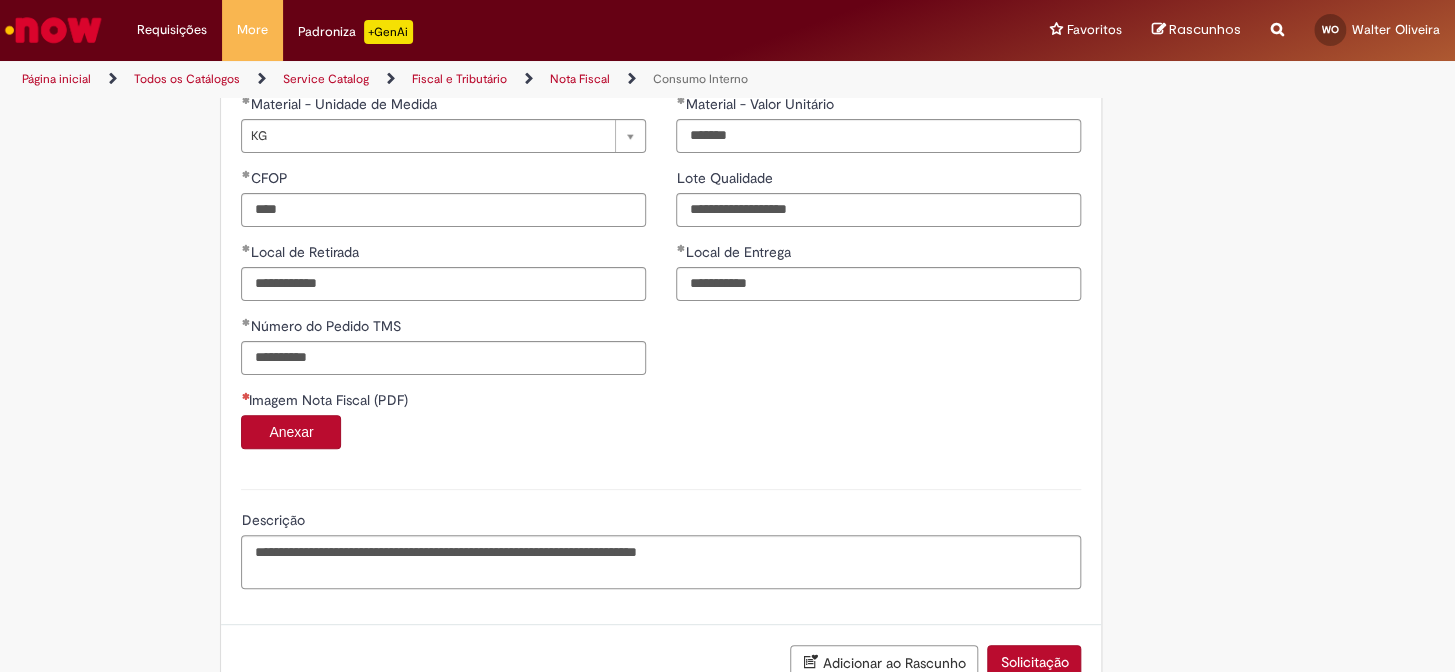 drag, startPoint x: 0, startPoint y: 417, endPoint x: 29, endPoint y: 415, distance: 29.068884 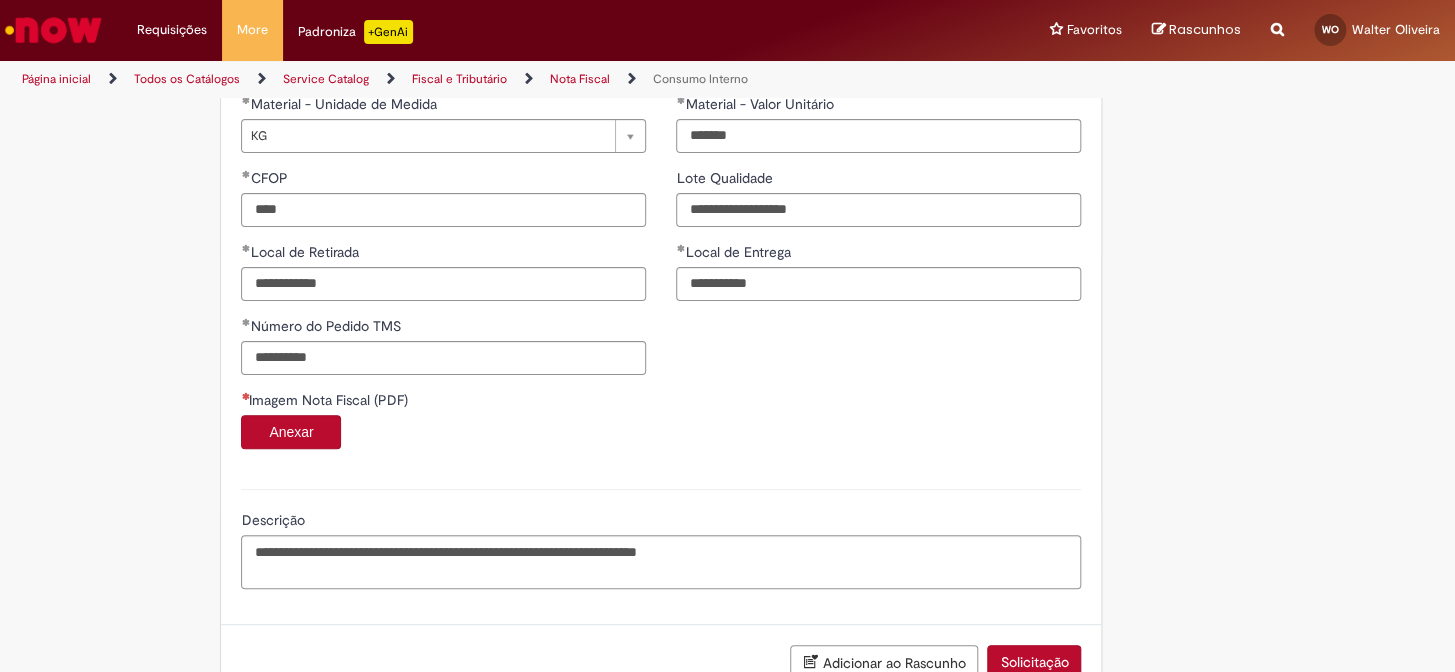 click on "Anexar" at bounding box center (291, 432) 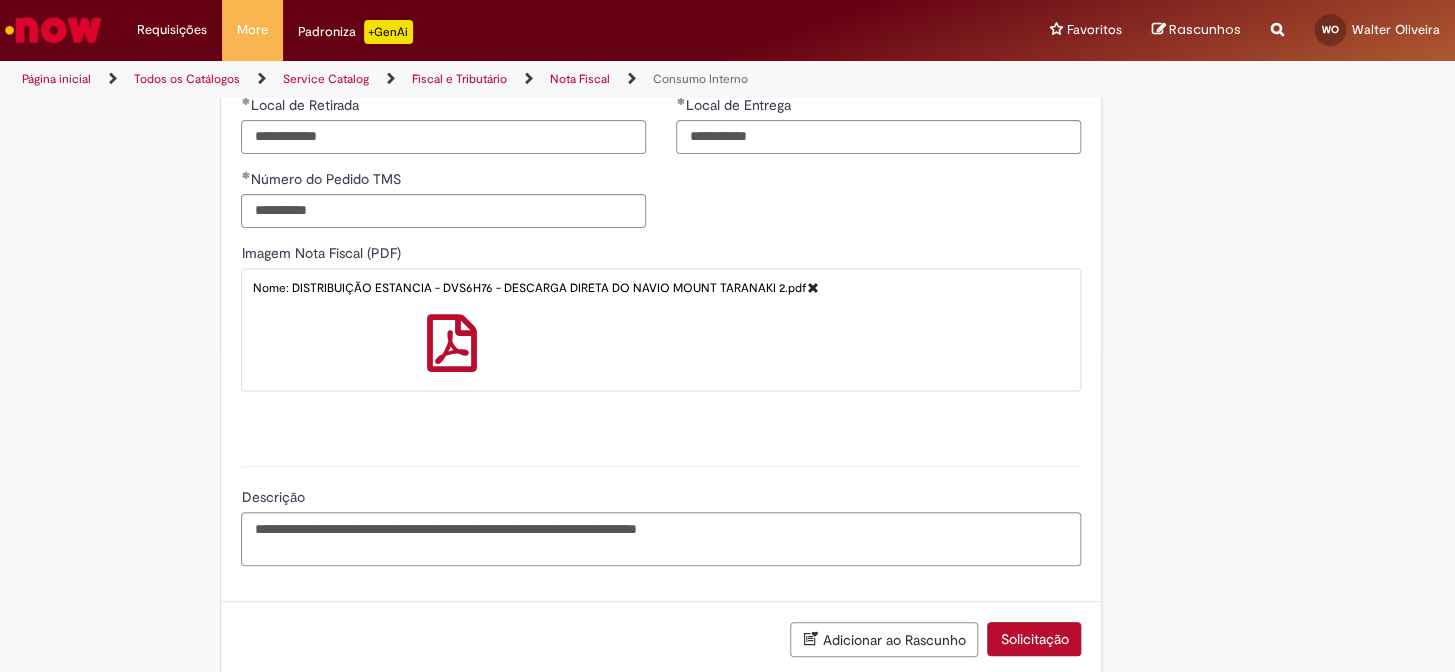 scroll, scrollTop: 1536, scrollLeft: 0, axis: vertical 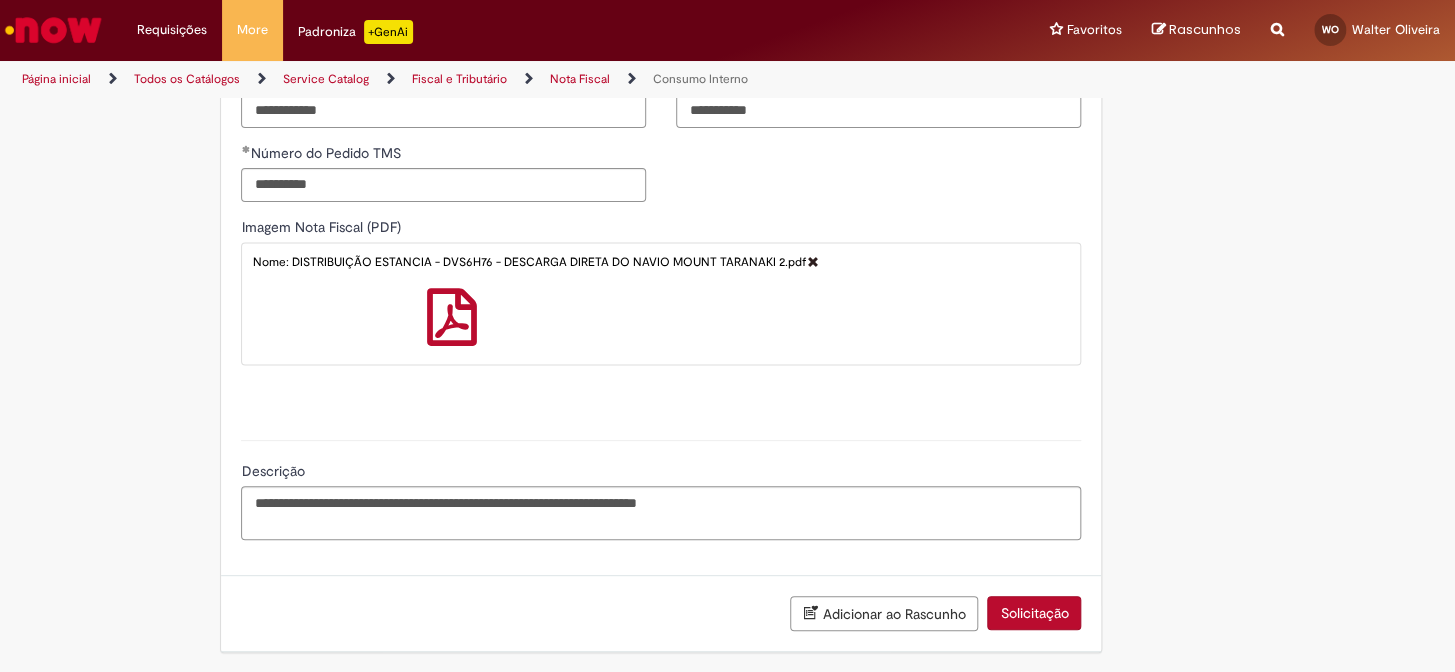 click on "Solicitação" at bounding box center (1034, 613) 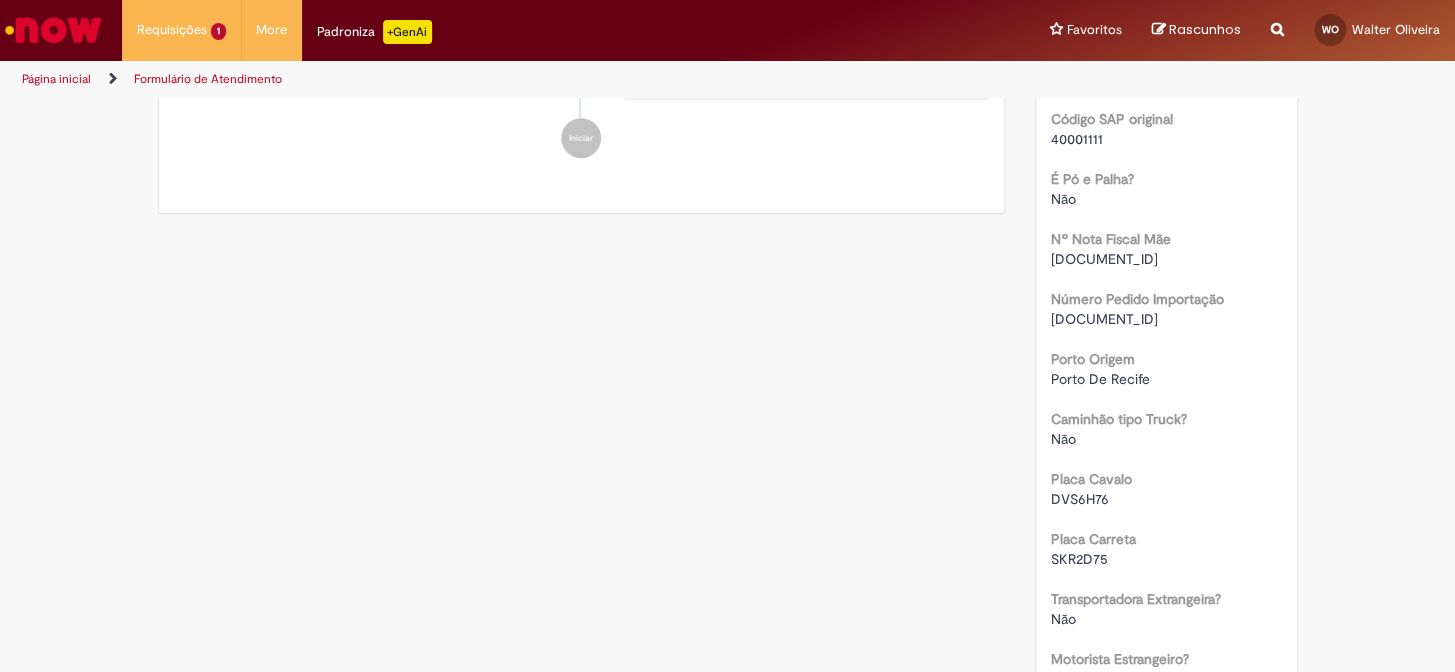 scroll, scrollTop: 454, scrollLeft: 0, axis: vertical 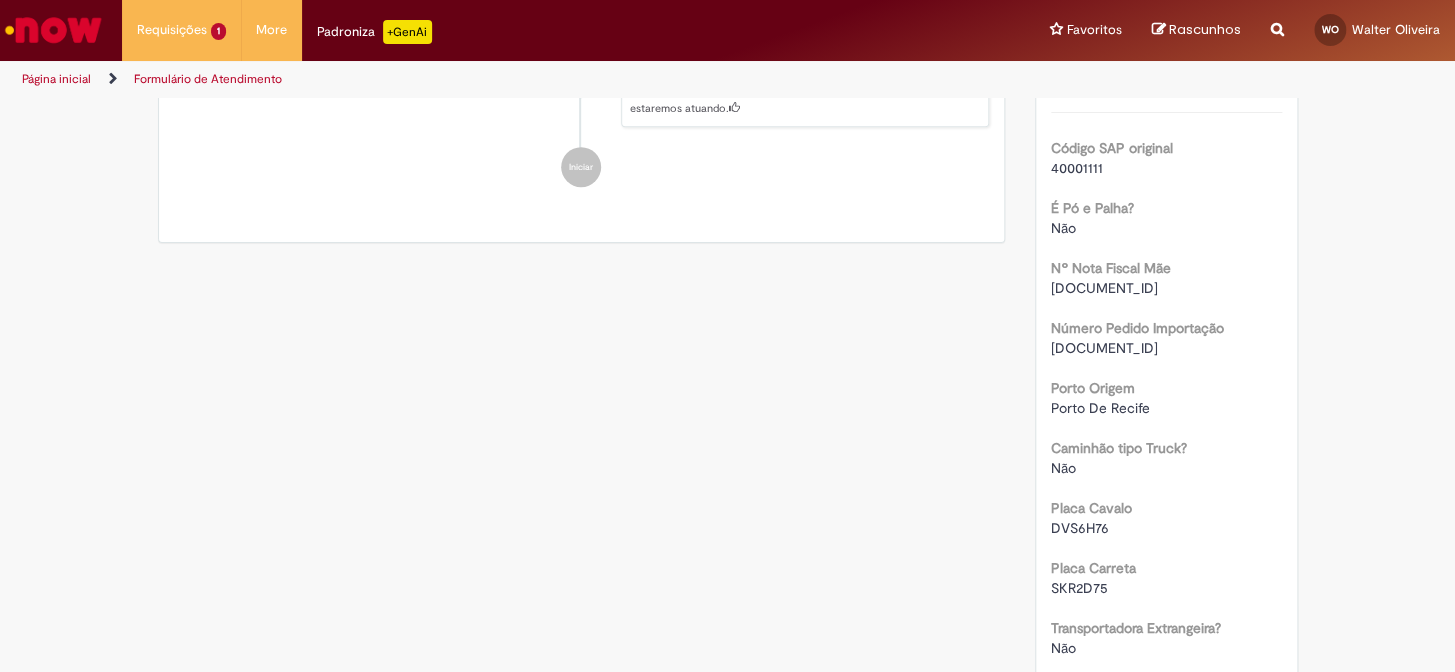 click on "[DOCUMENT_ID]" at bounding box center (1104, 348) 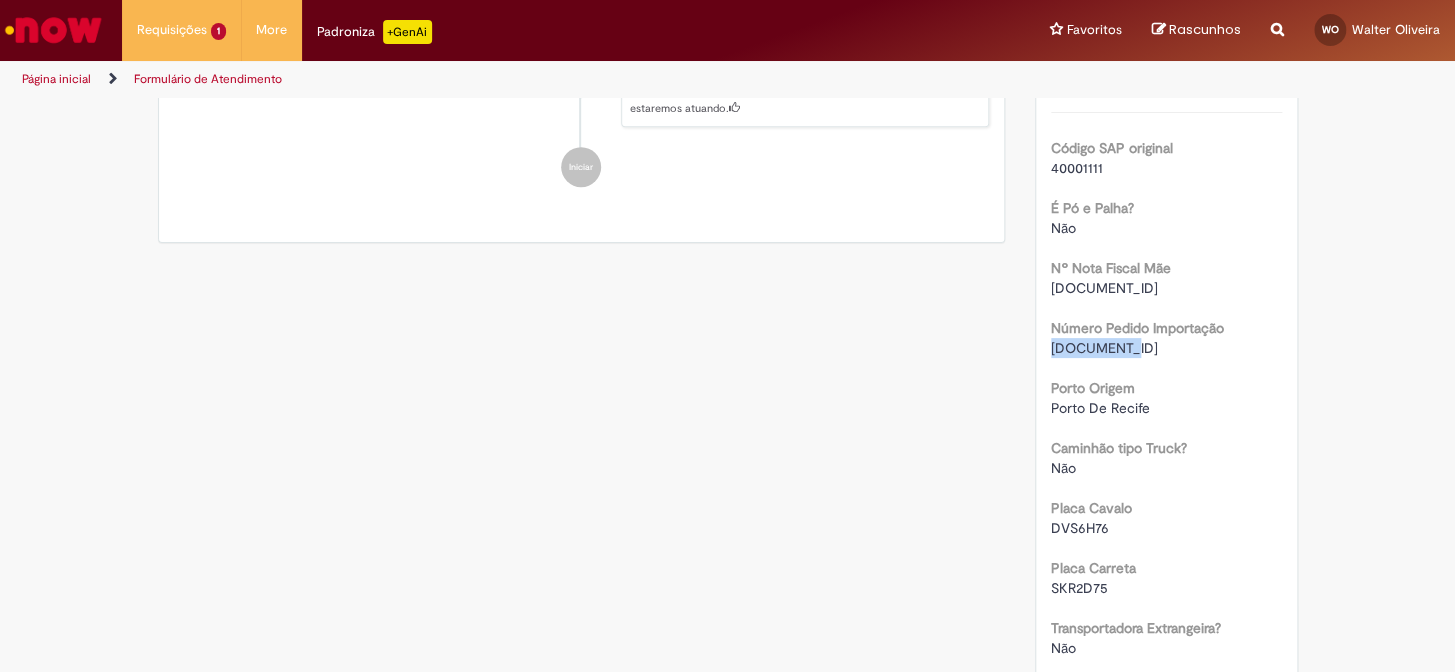 click on "[DOCUMENT_ID]" at bounding box center [1104, 348] 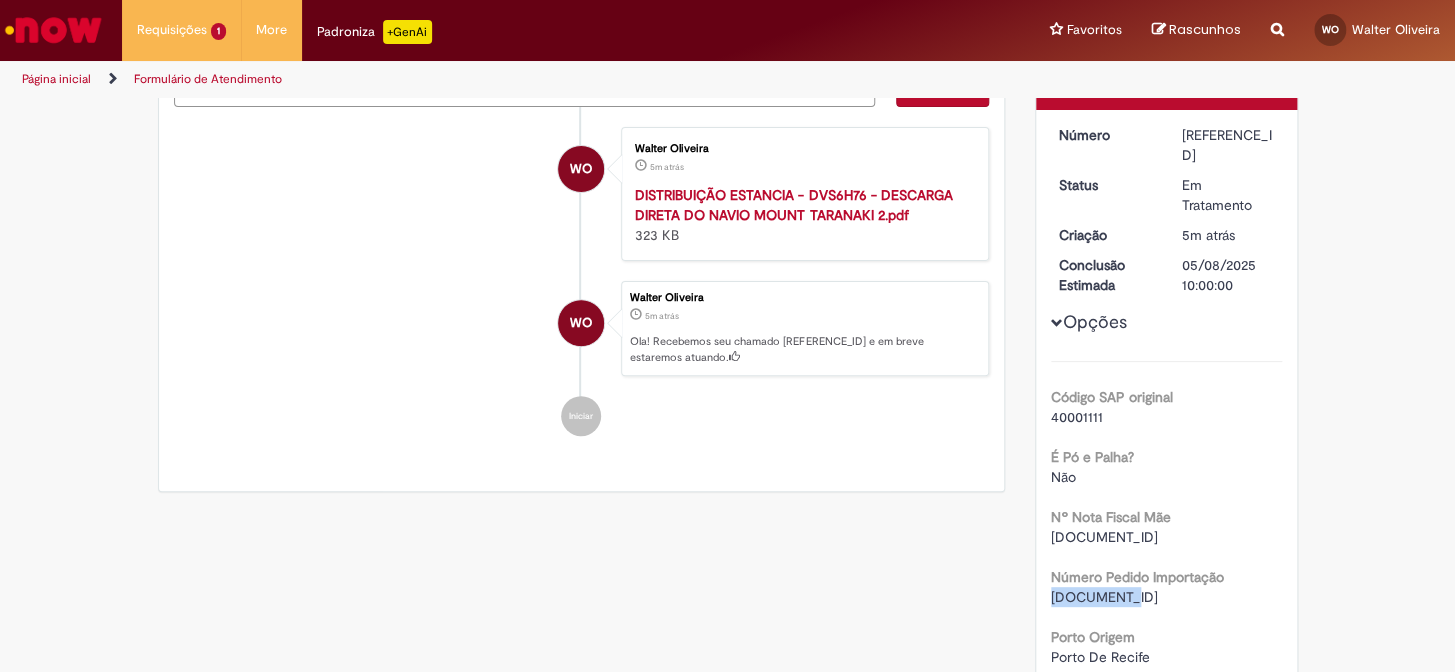 scroll, scrollTop: 0, scrollLeft: 0, axis: both 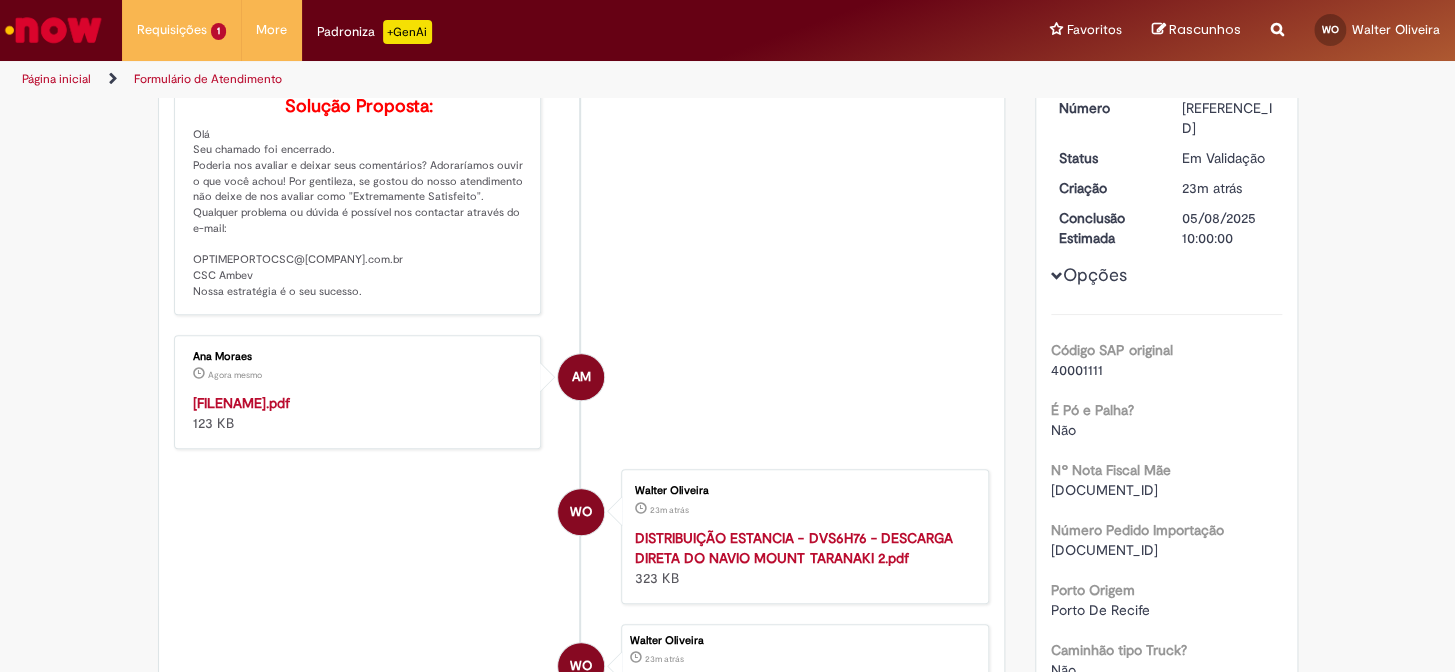 click on "[FILENAME].pdf" at bounding box center (241, 403) 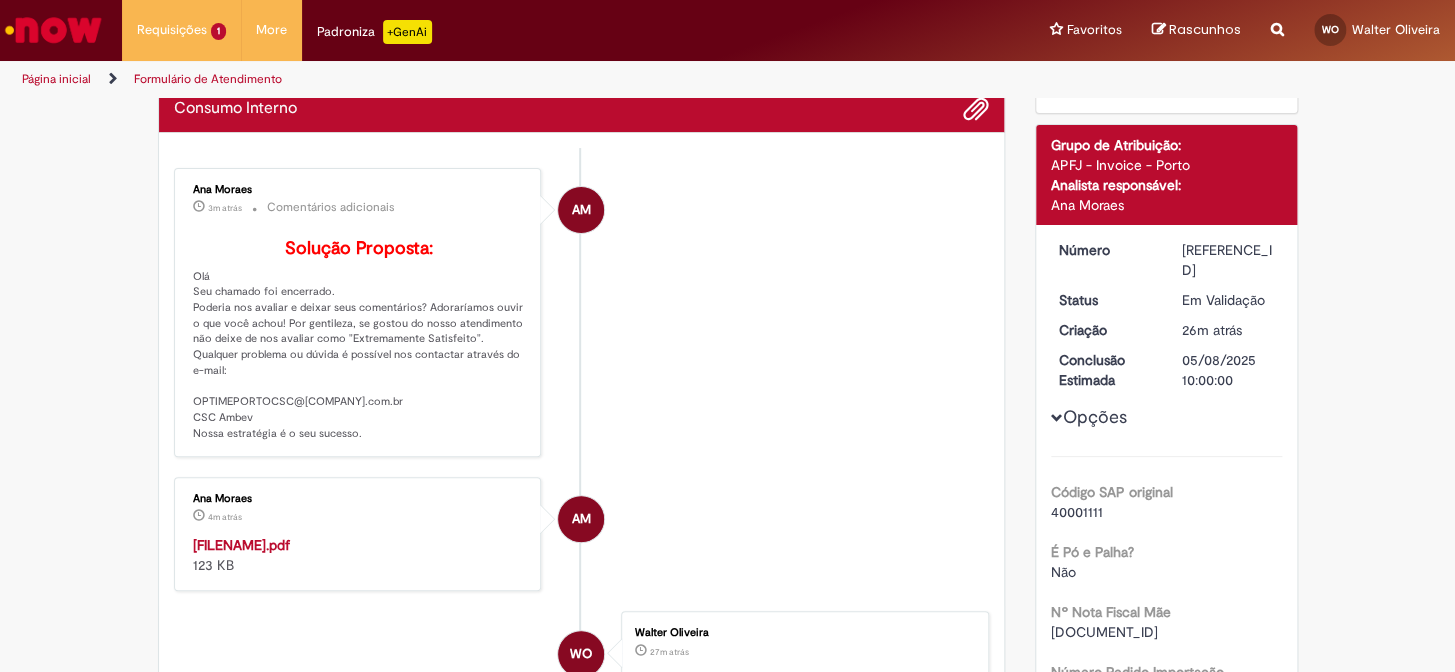 scroll, scrollTop: 0, scrollLeft: 0, axis: both 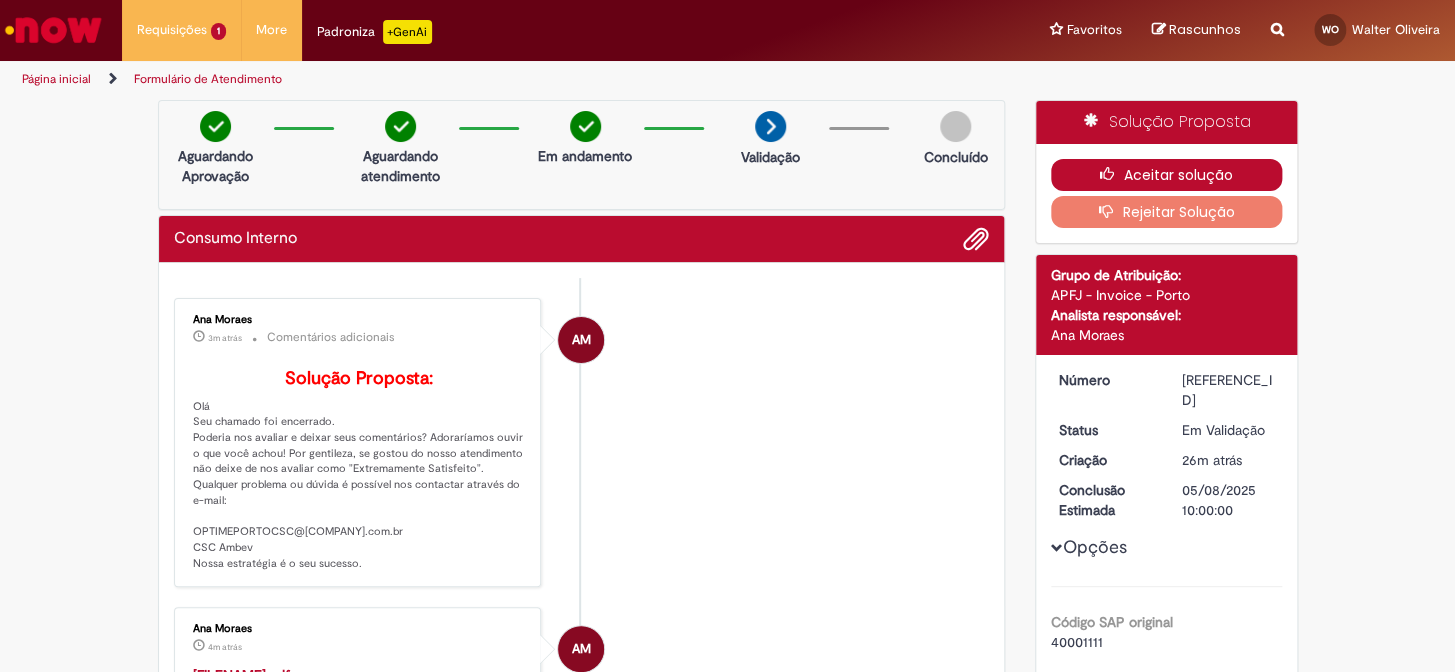 click on "Aceitar solução" at bounding box center (1166, 175) 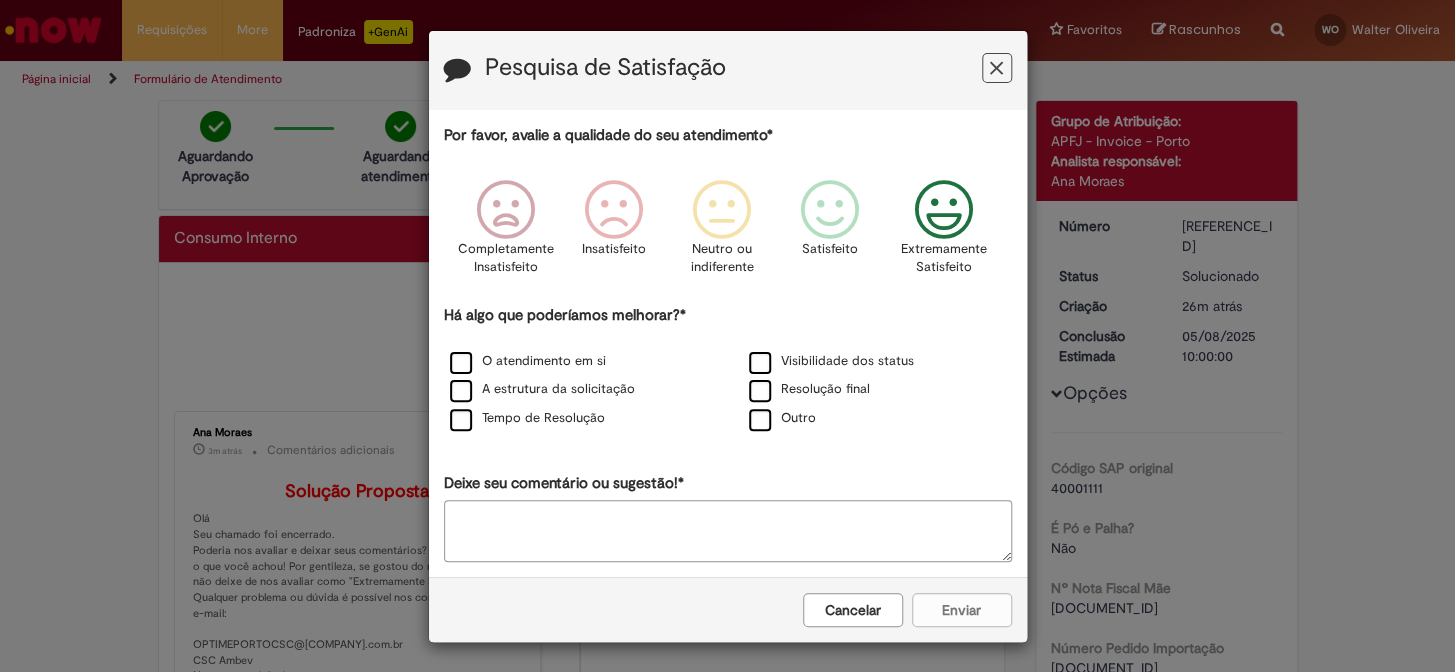 click at bounding box center [943, 210] 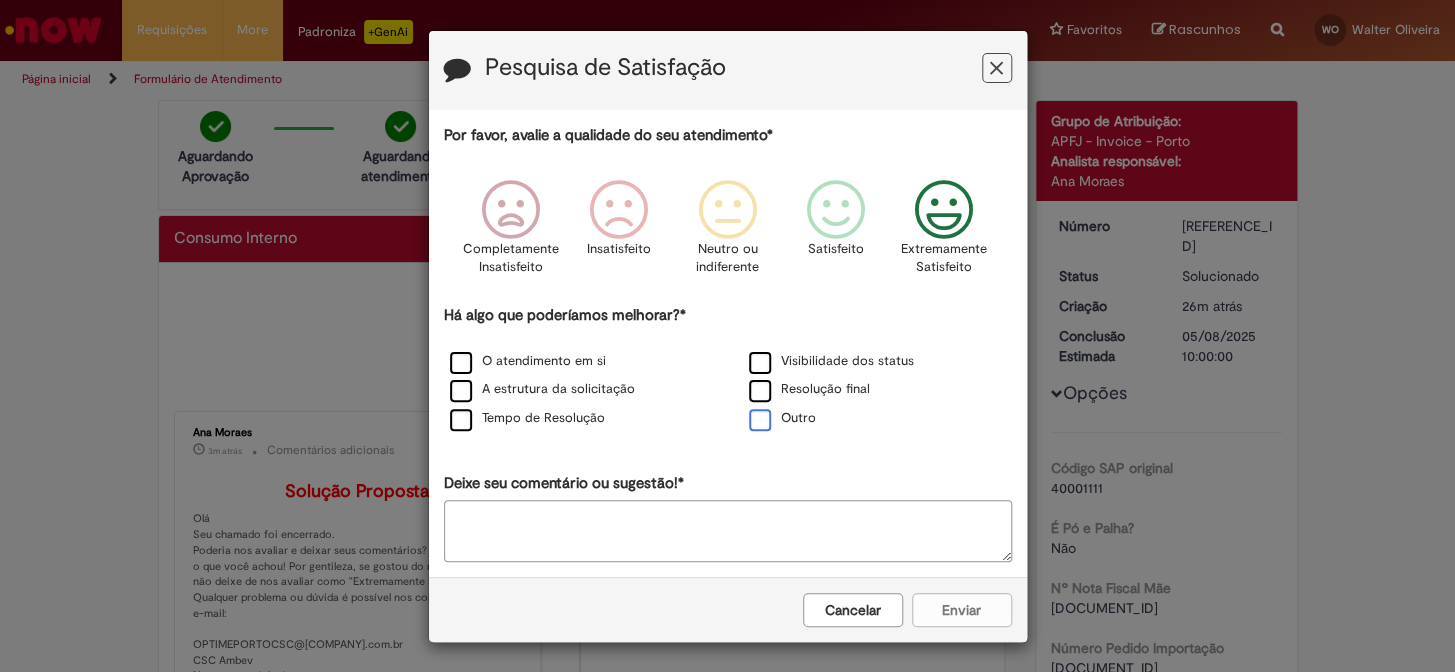 click on "Outro" at bounding box center [782, 418] 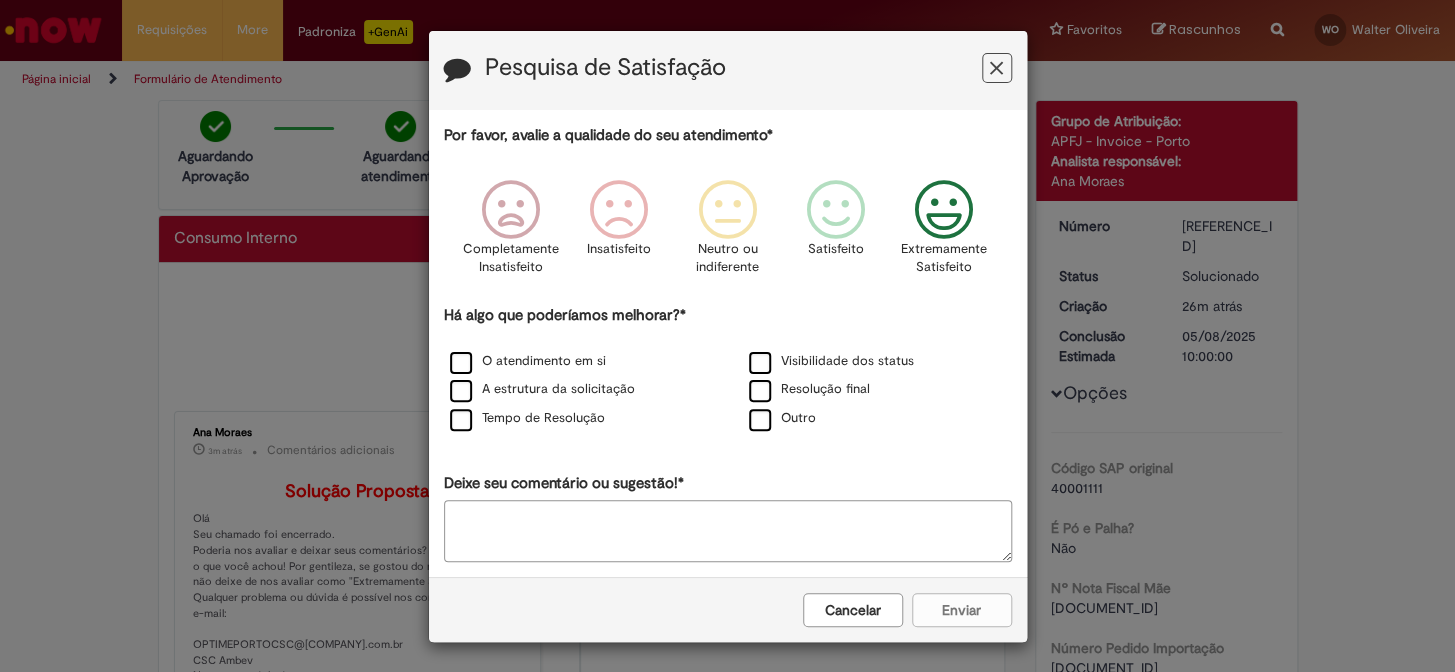 click on "Por favor, avalie a qualidade do seu atendimento*
Completamente Insatisfeito
Insatisfeito
Neutro ou indiferente
Satisfeito
Extremamente Satisfeito
Há algo que poderíamos melhorar?*
O atendimento em si
Visibilidade dos status
A estrutura da solicitação
Resolução final
Tempo de Resolução
Outro
Deixe seu comentário ou sugestão!*" at bounding box center (728, 343) 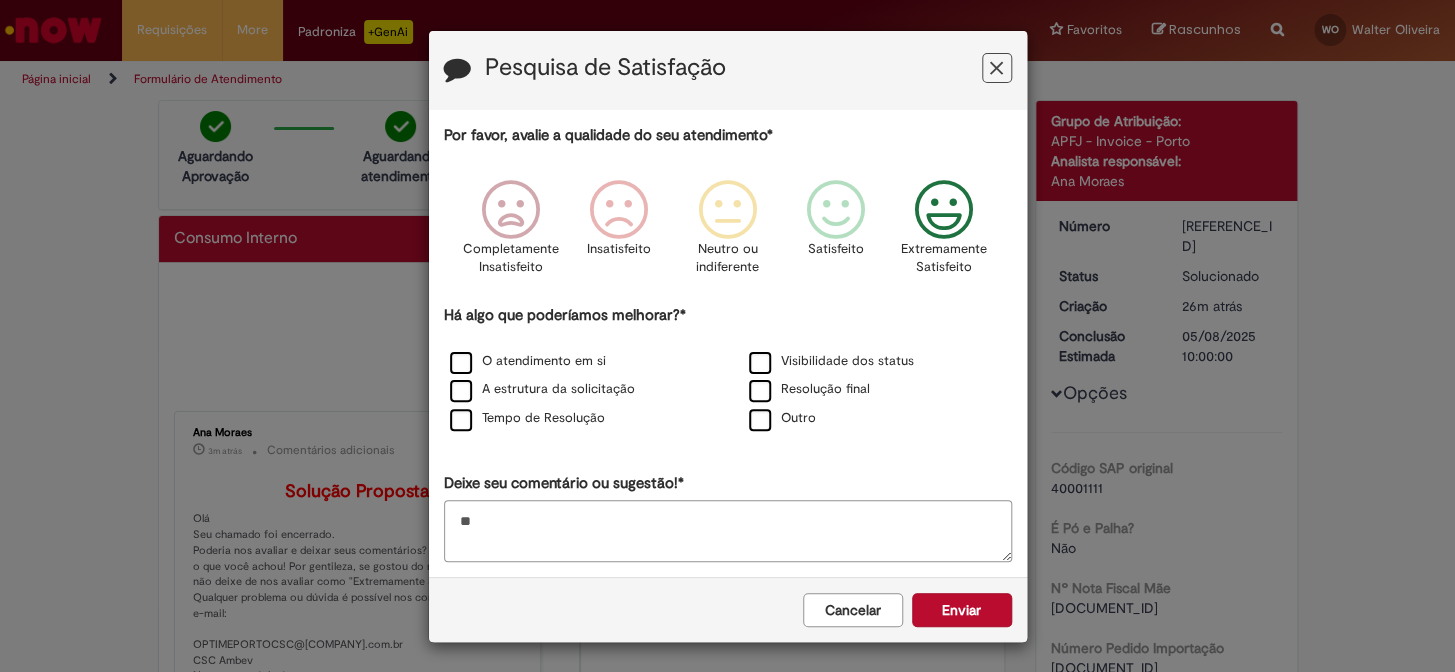 type on "*" 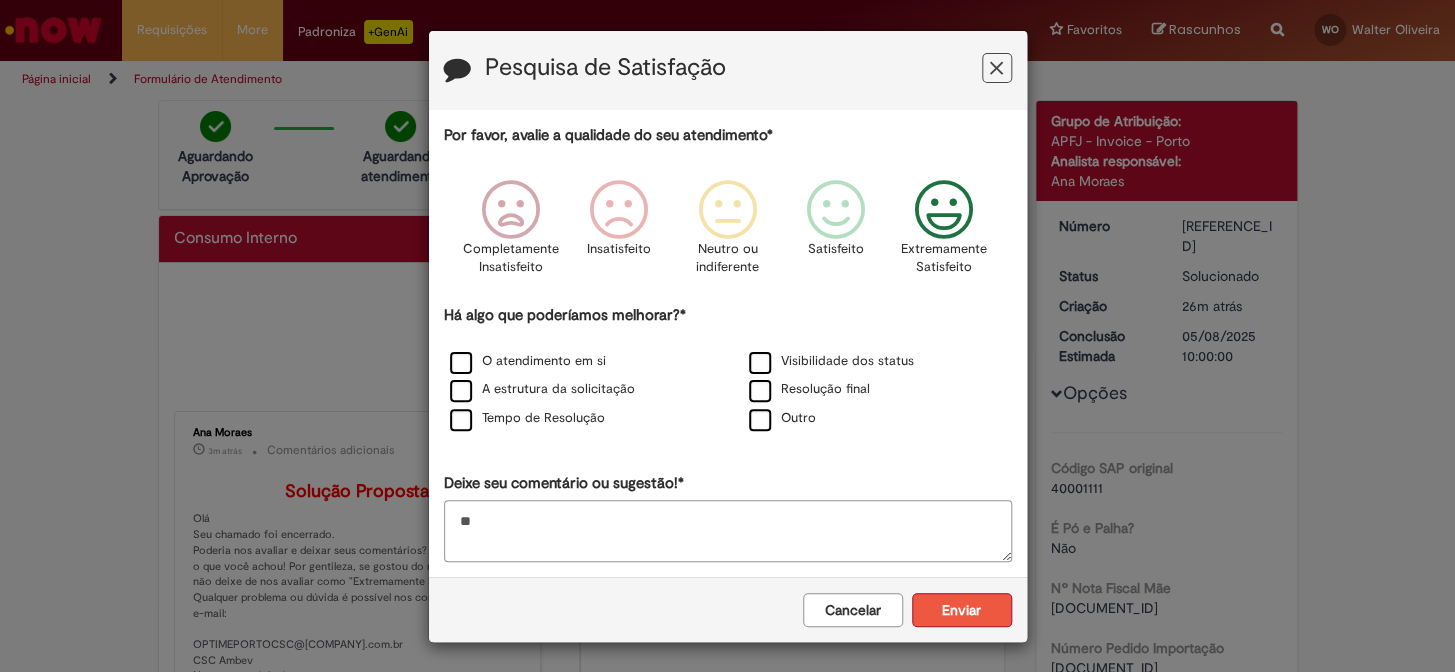 type on "**" 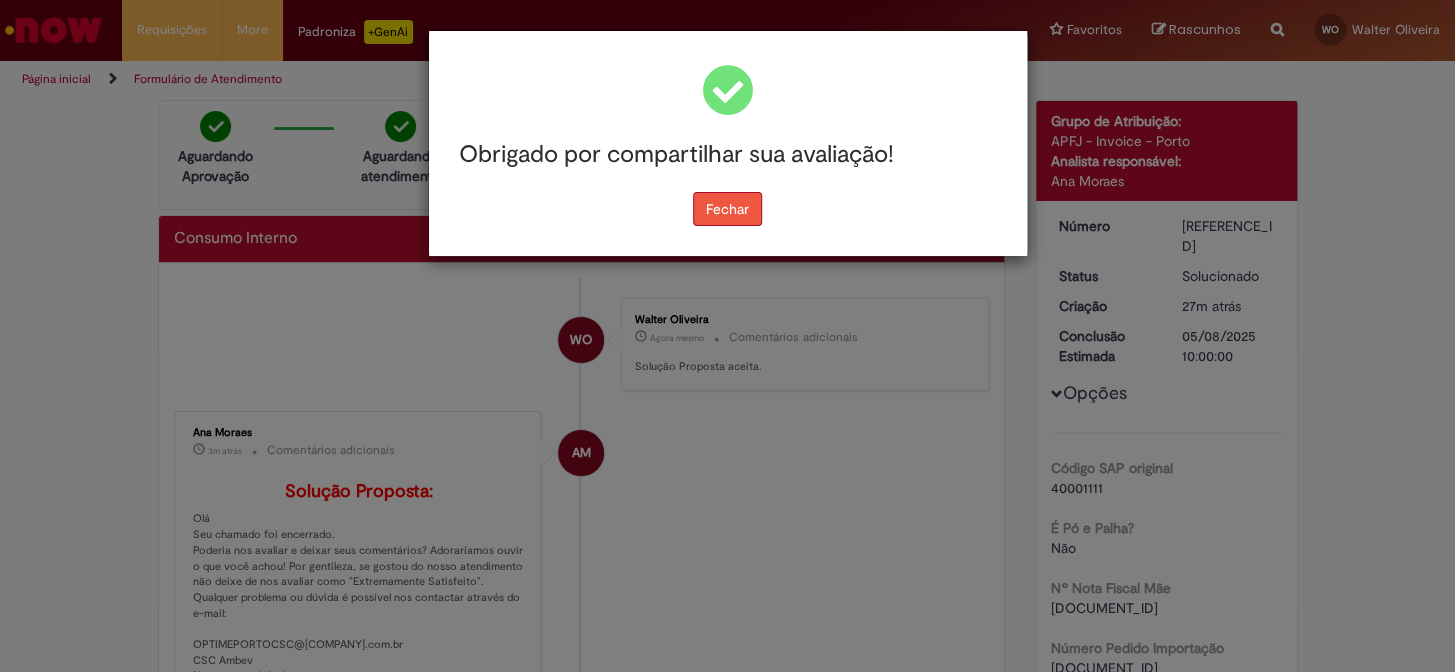 click on "Fechar" at bounding box center [727, 209] 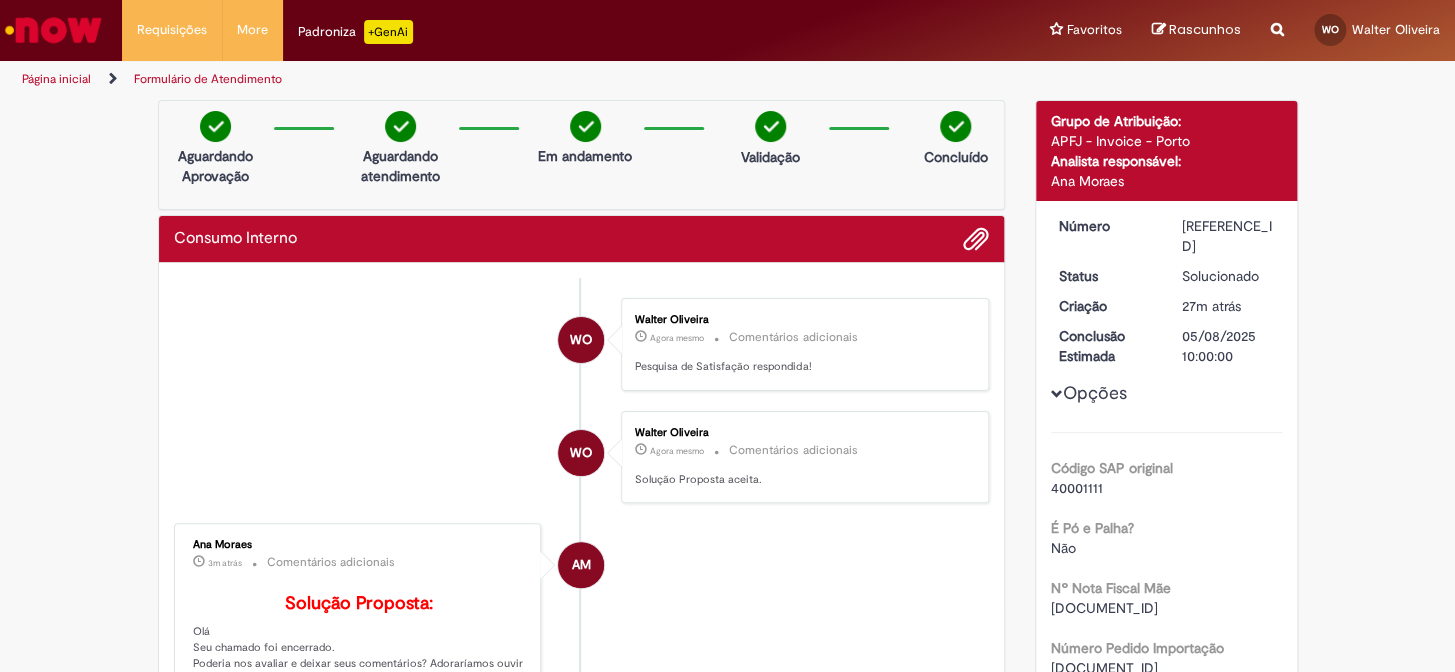 click at bounding box center (53, 30) 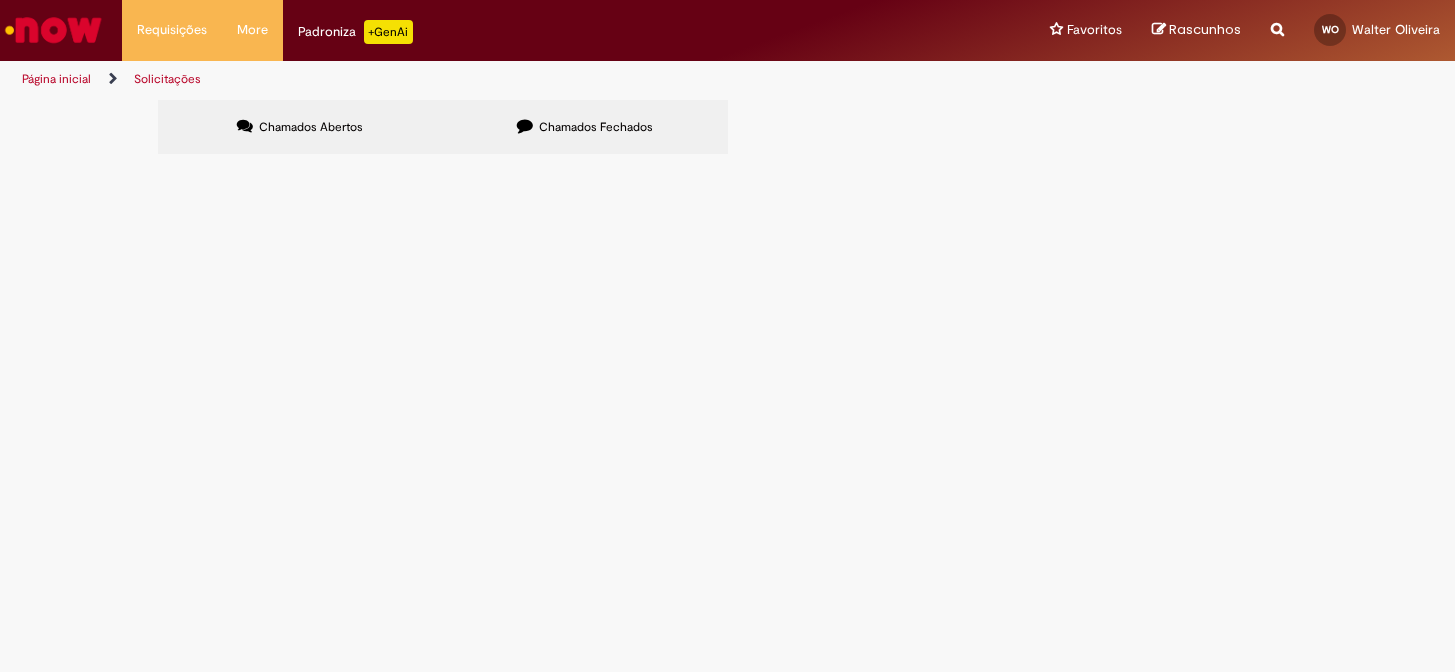 scroll, scrollTop: 0, scrollLeft: 0, axis: both 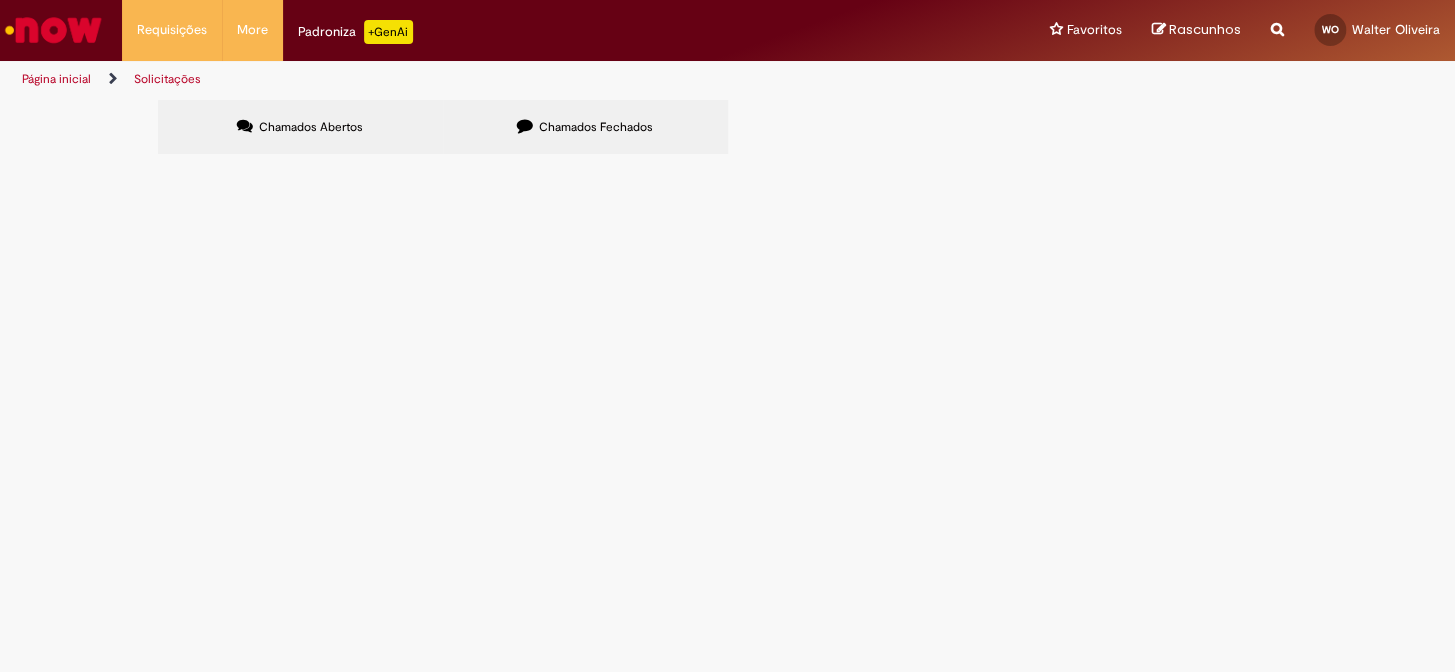drag, startPoint x: 547, startPoint y: 98, endPoint x: 550, endPoint y: 114, distance: 16.27882 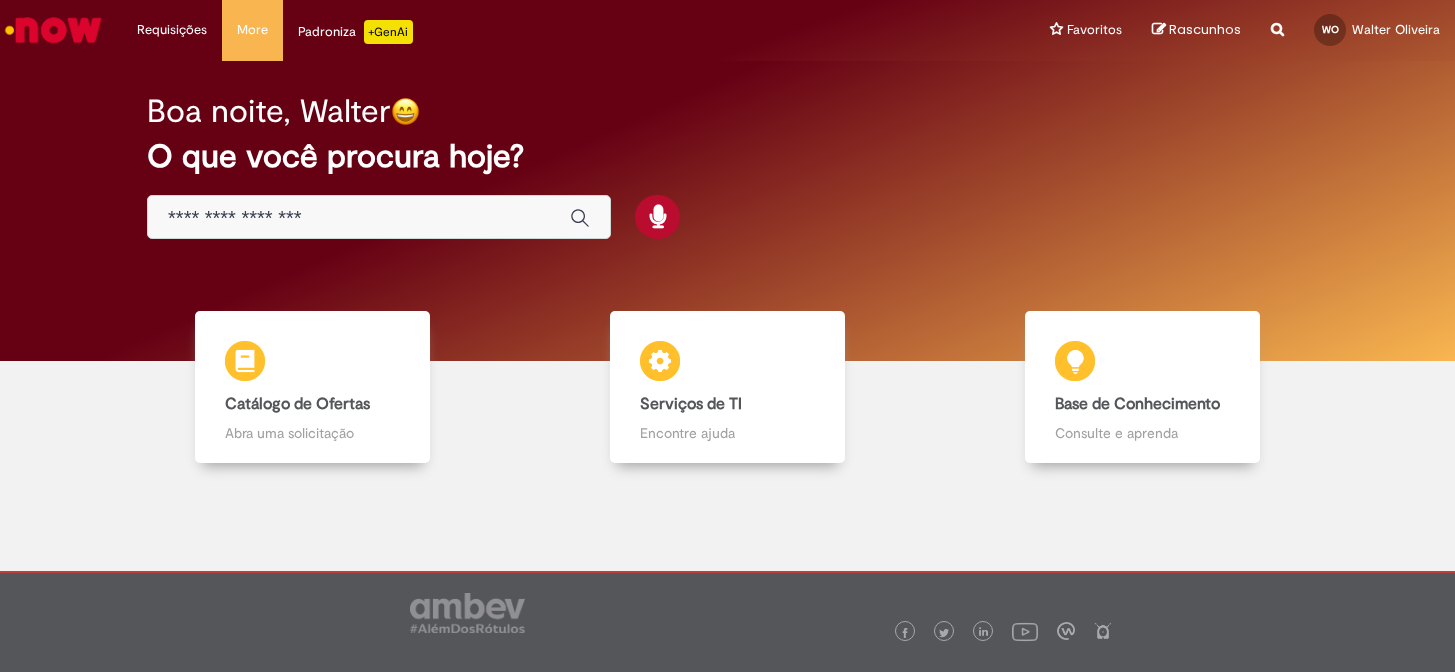 scroll, scrollTop: 0, scrollLeft: 0, axis: both 